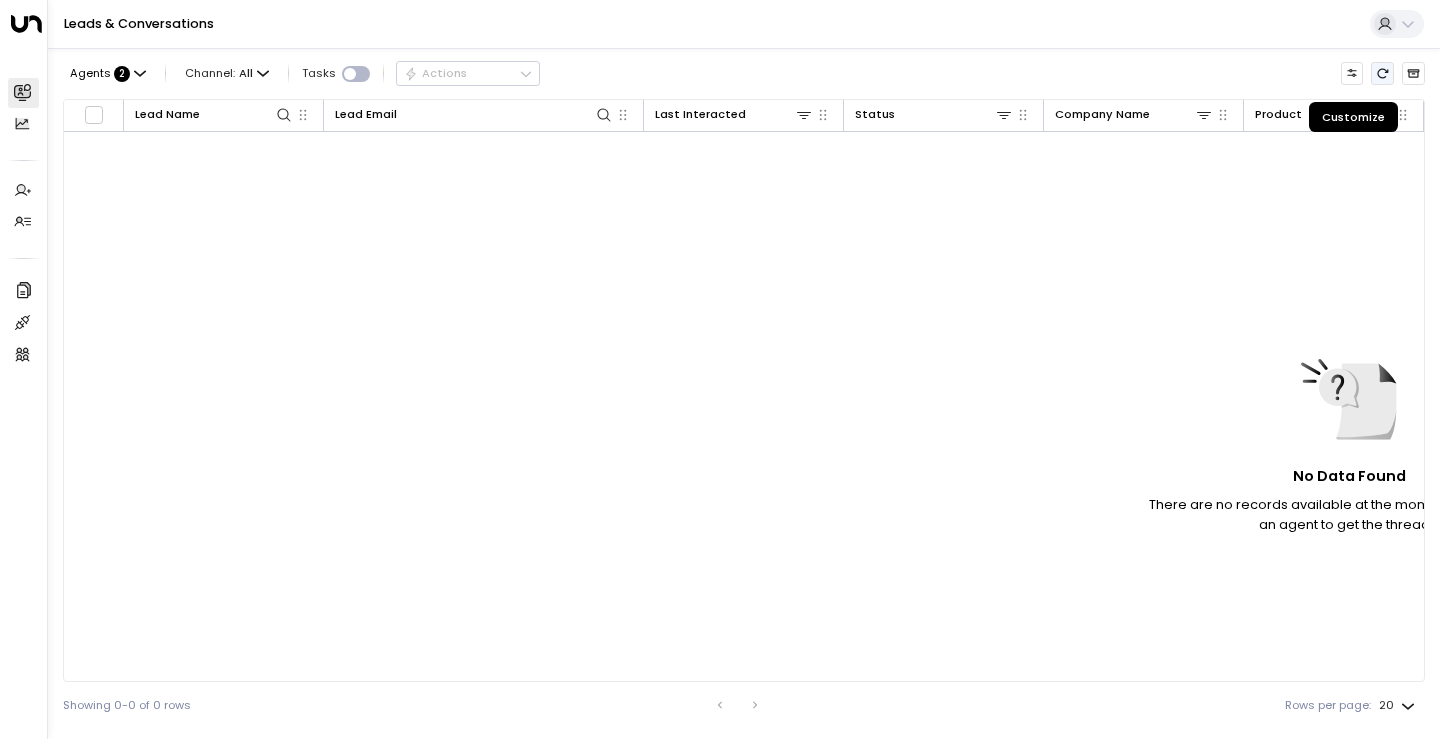 click at bounding box center (1382, 73) 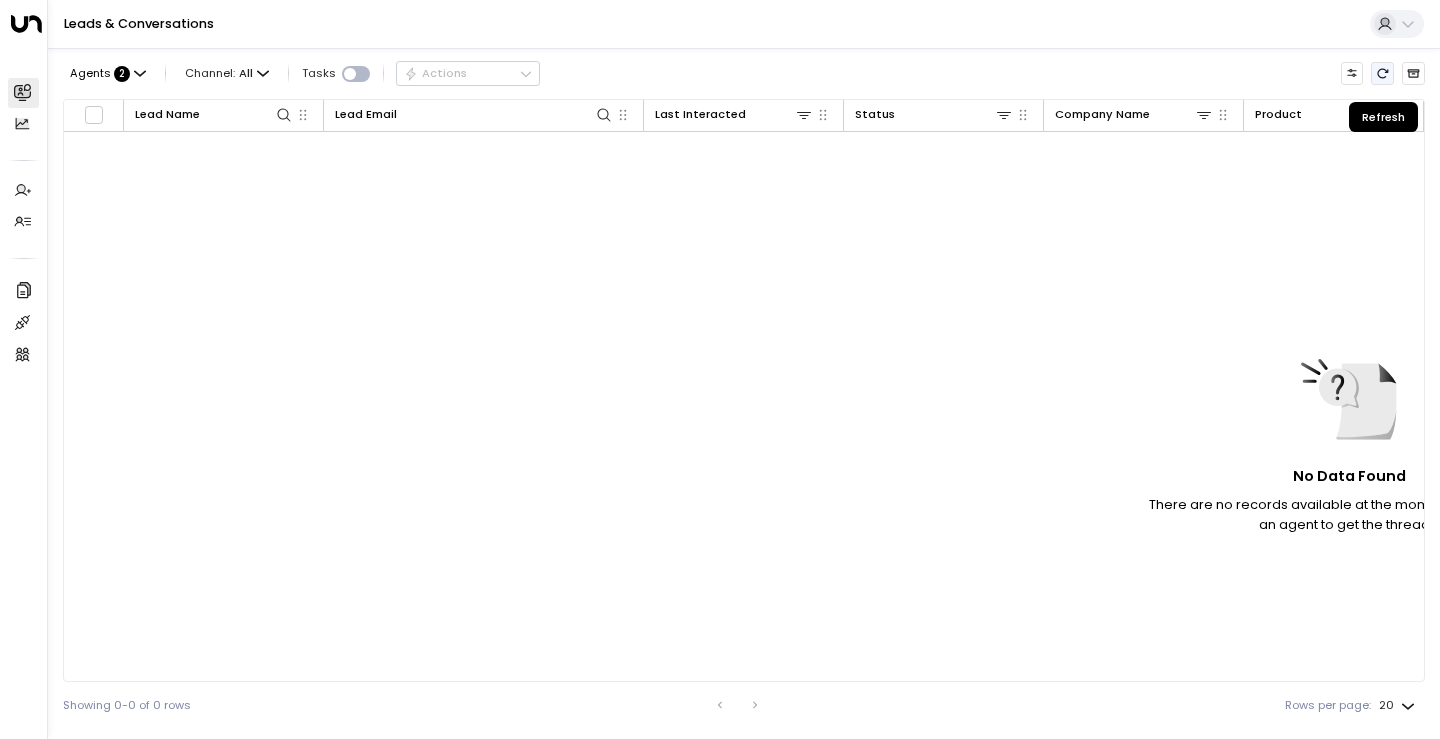 scroll, scrollTop: 0, scrollLeft: 0, axis: both 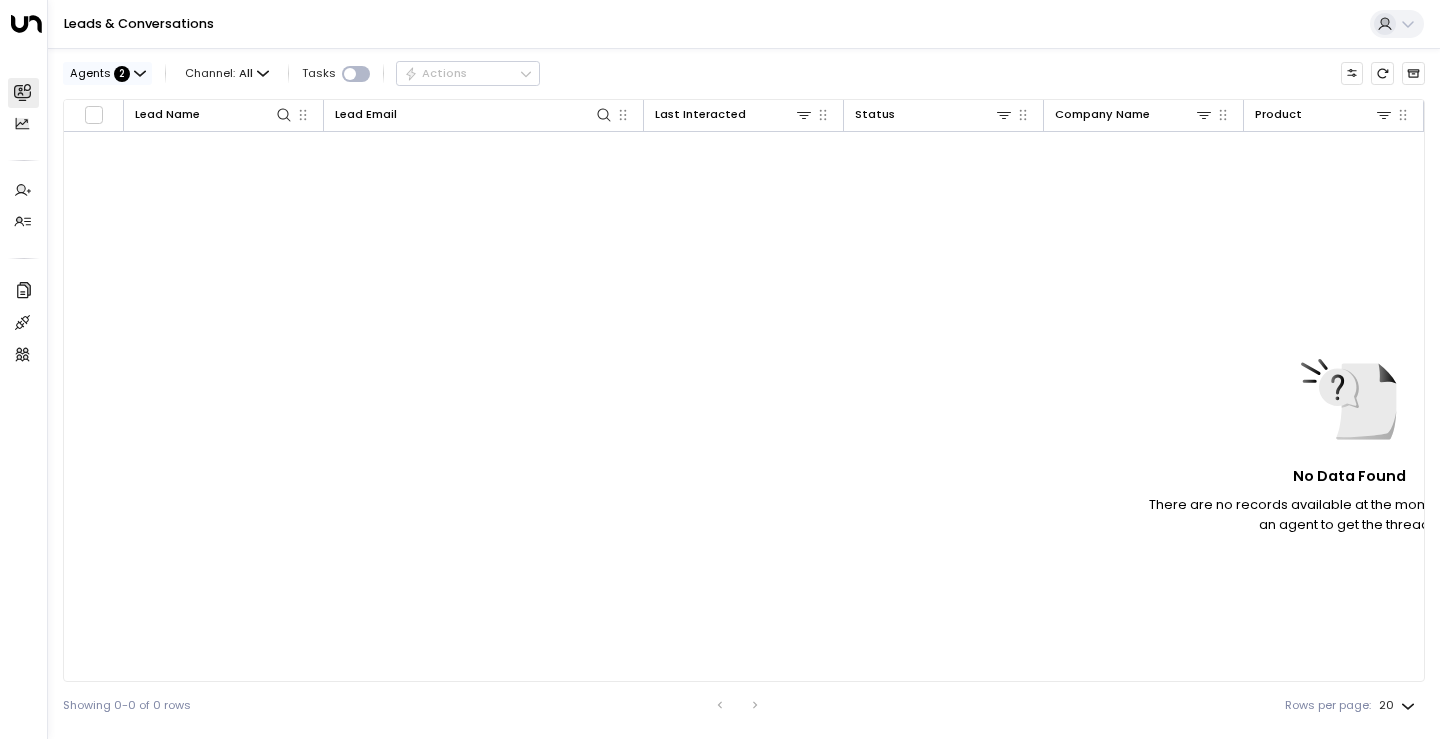 click at bounding box center [140, 74] 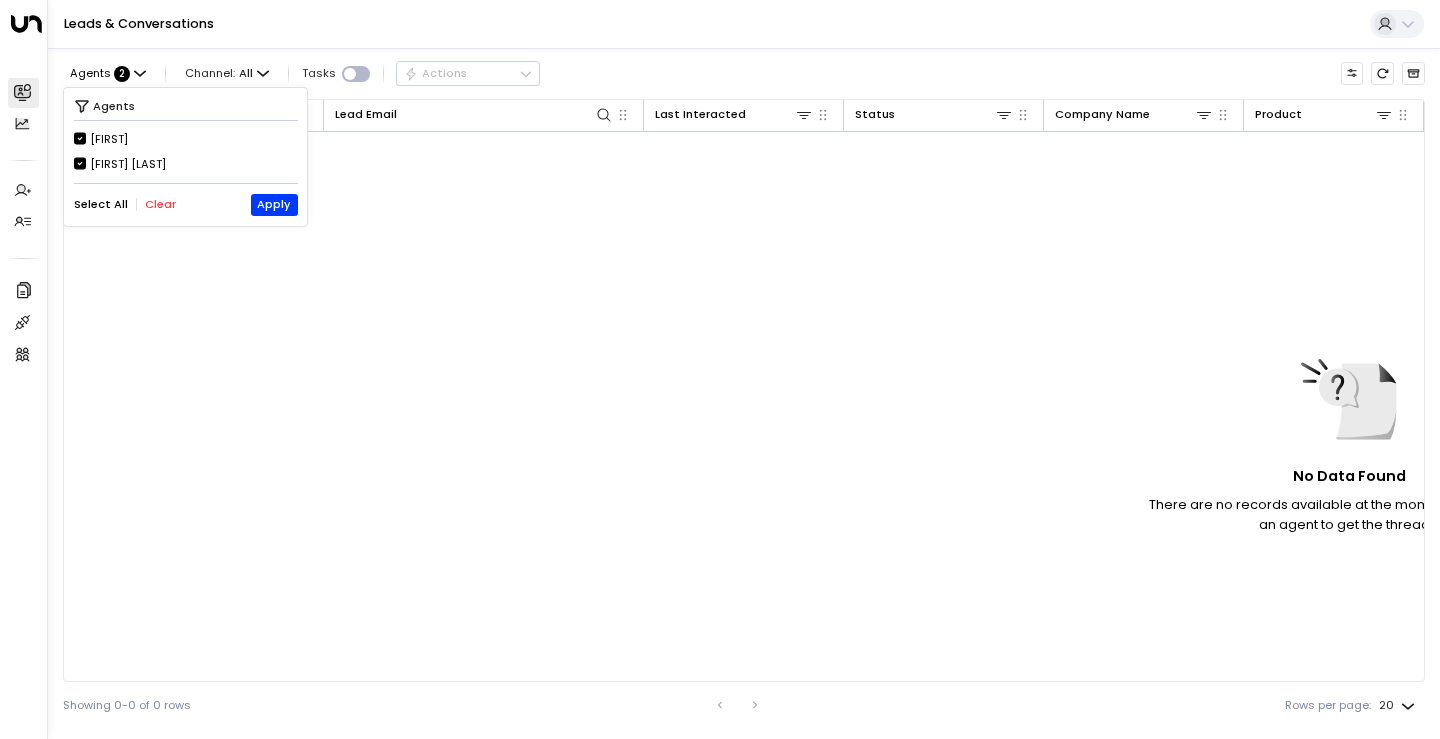 click at bounding box center (720, 369) 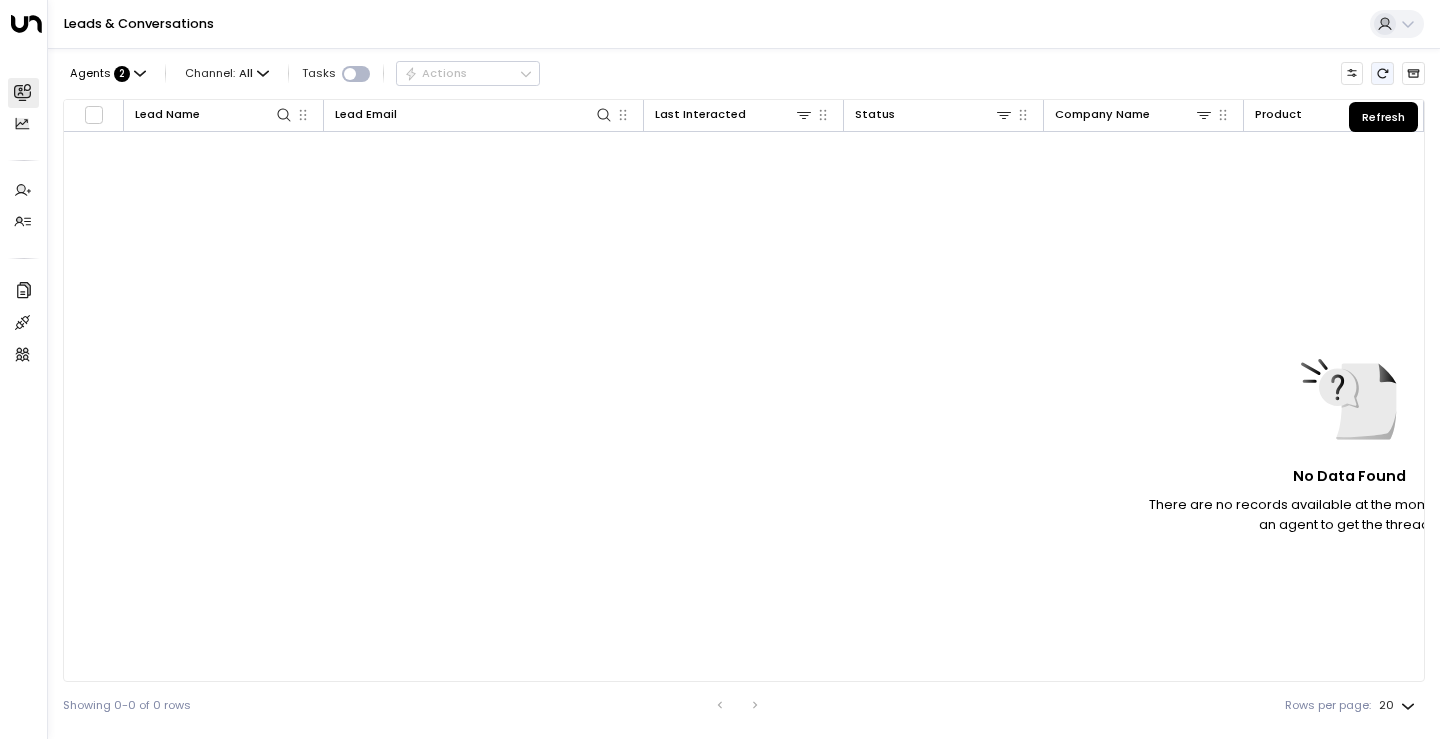 click at bounding box center (1382, 73) 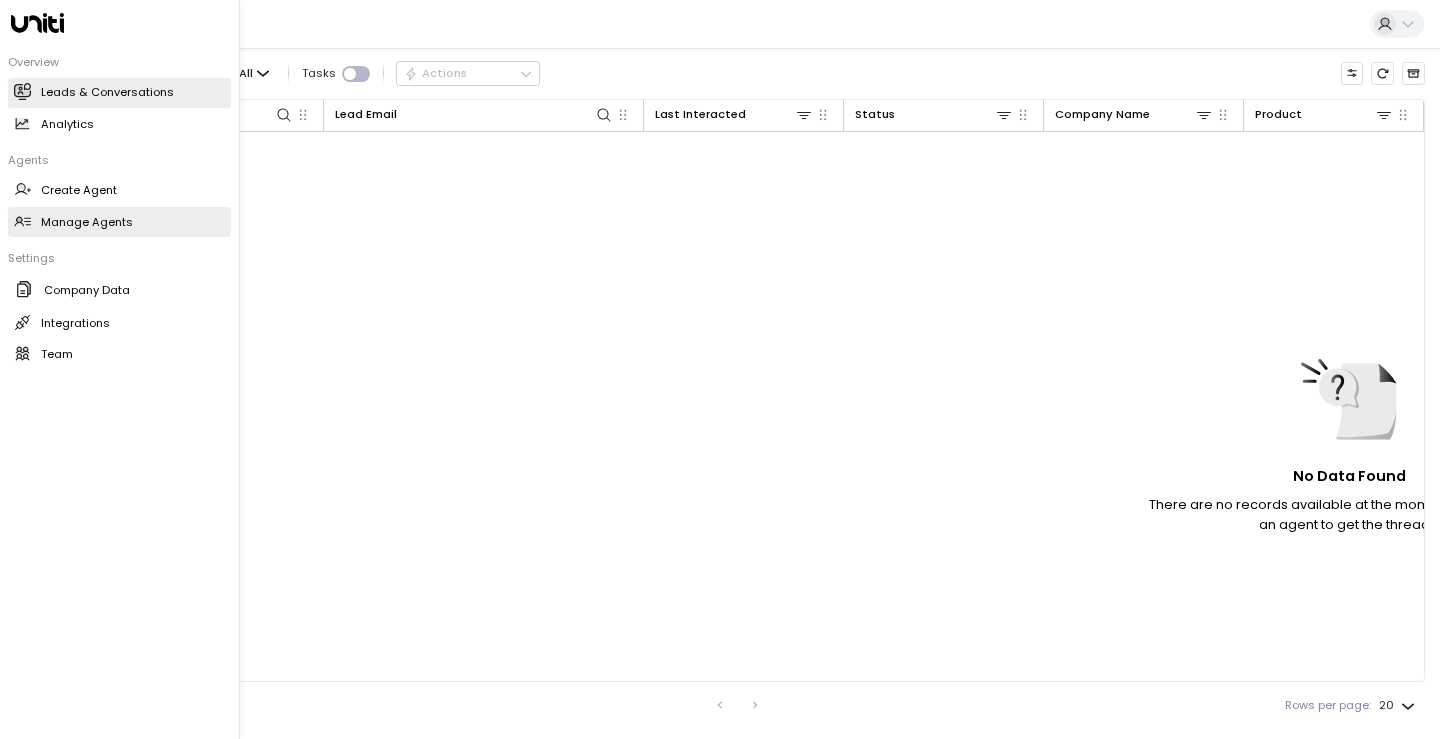 click on "Manage Agents Manage Agents" at bounding box center (119, 222) 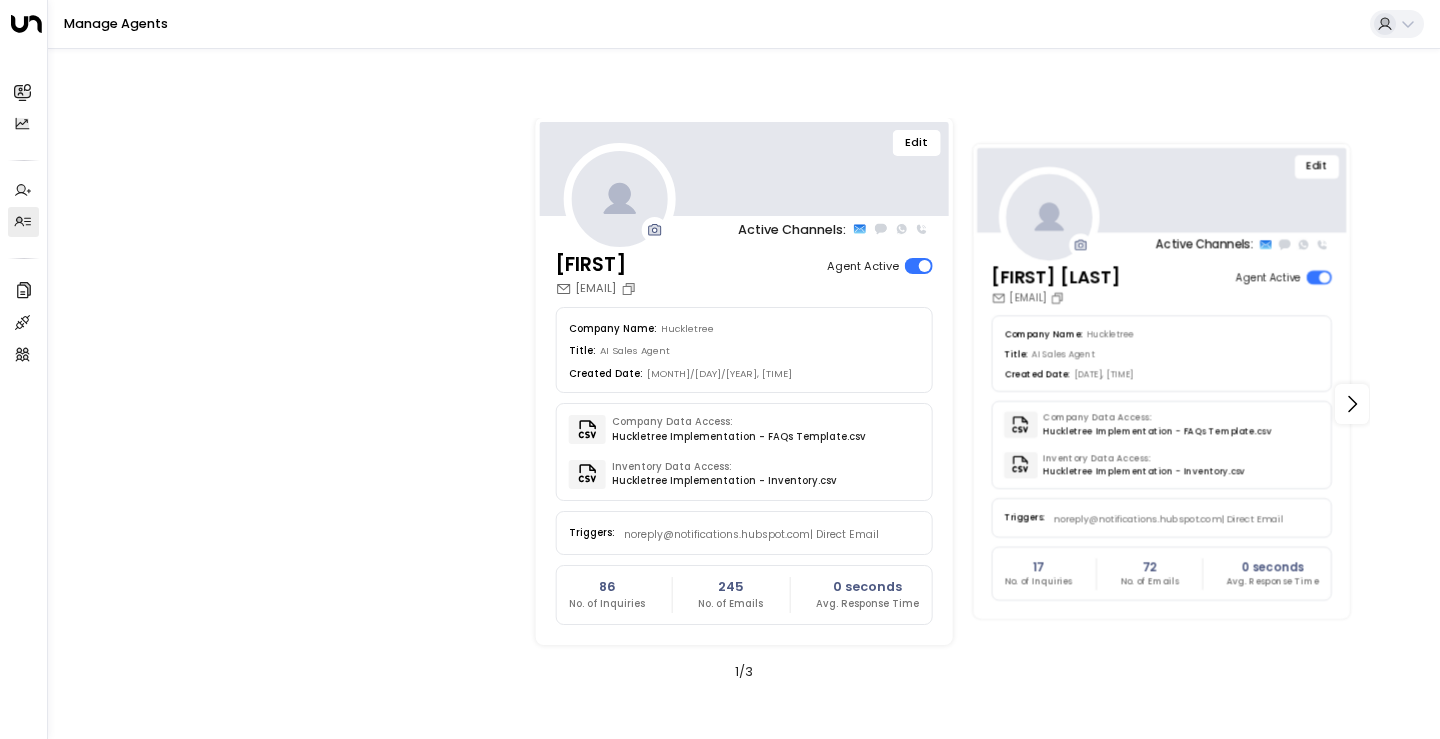 click on "Edit" at bounding box center (1317, 166) 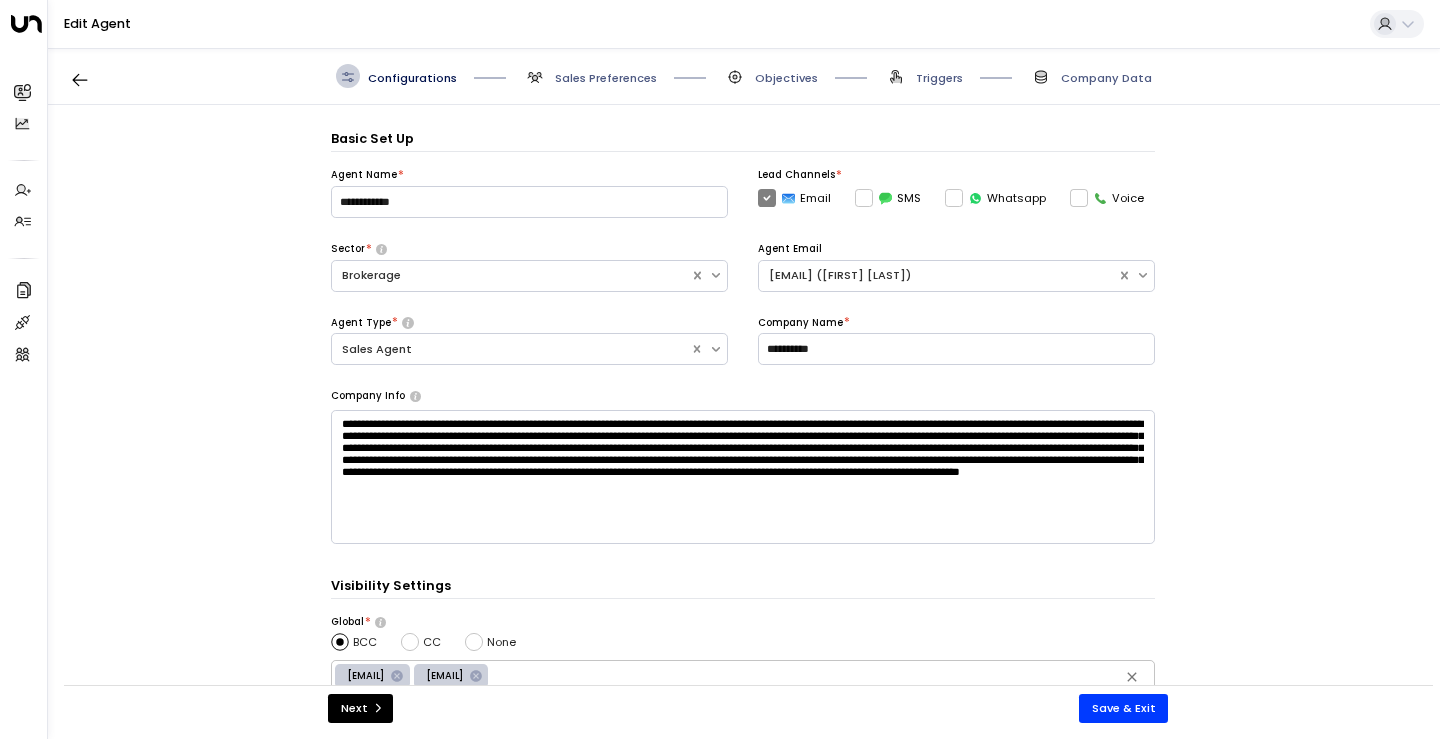 scroll, scrollTop: 24, scrollLeft: 0, axis: vertical 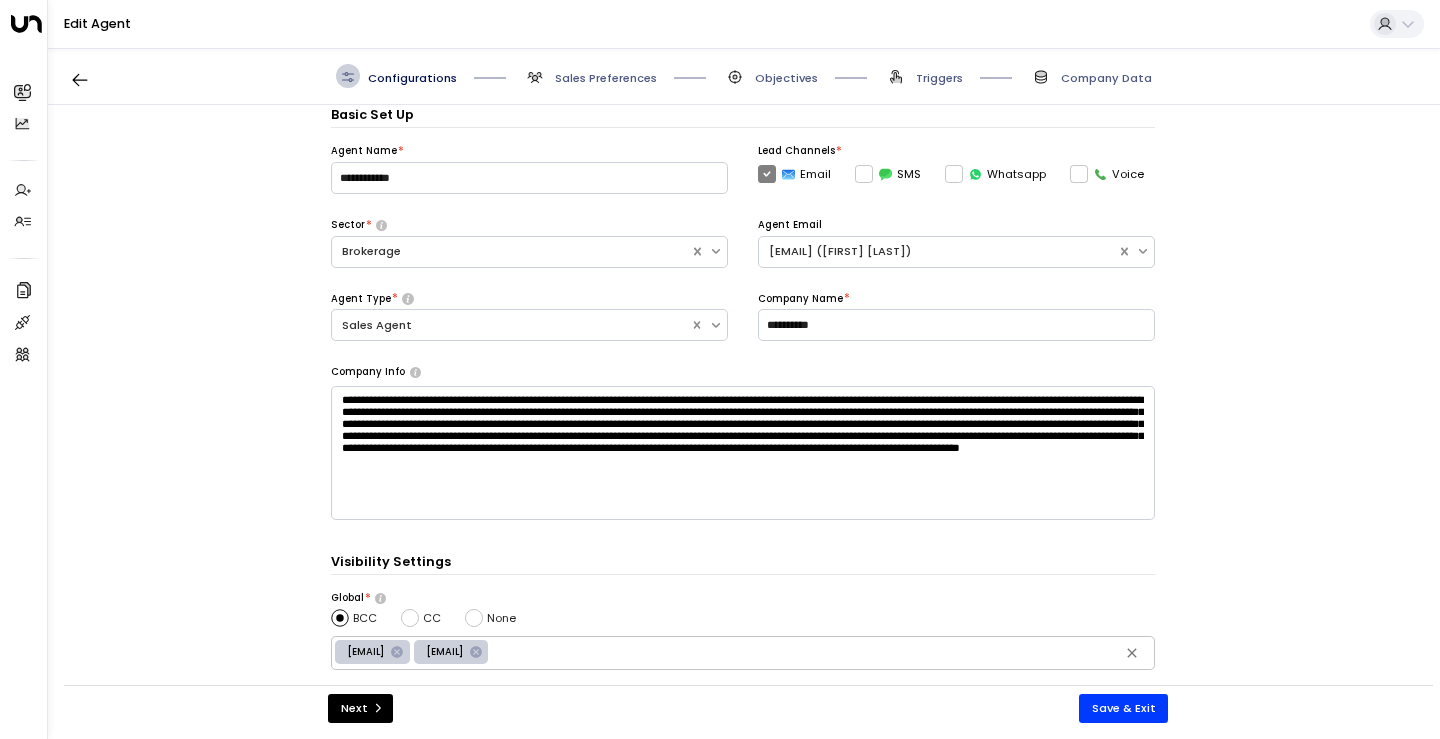 click on "Triggers" at bounding box center [590, 76] 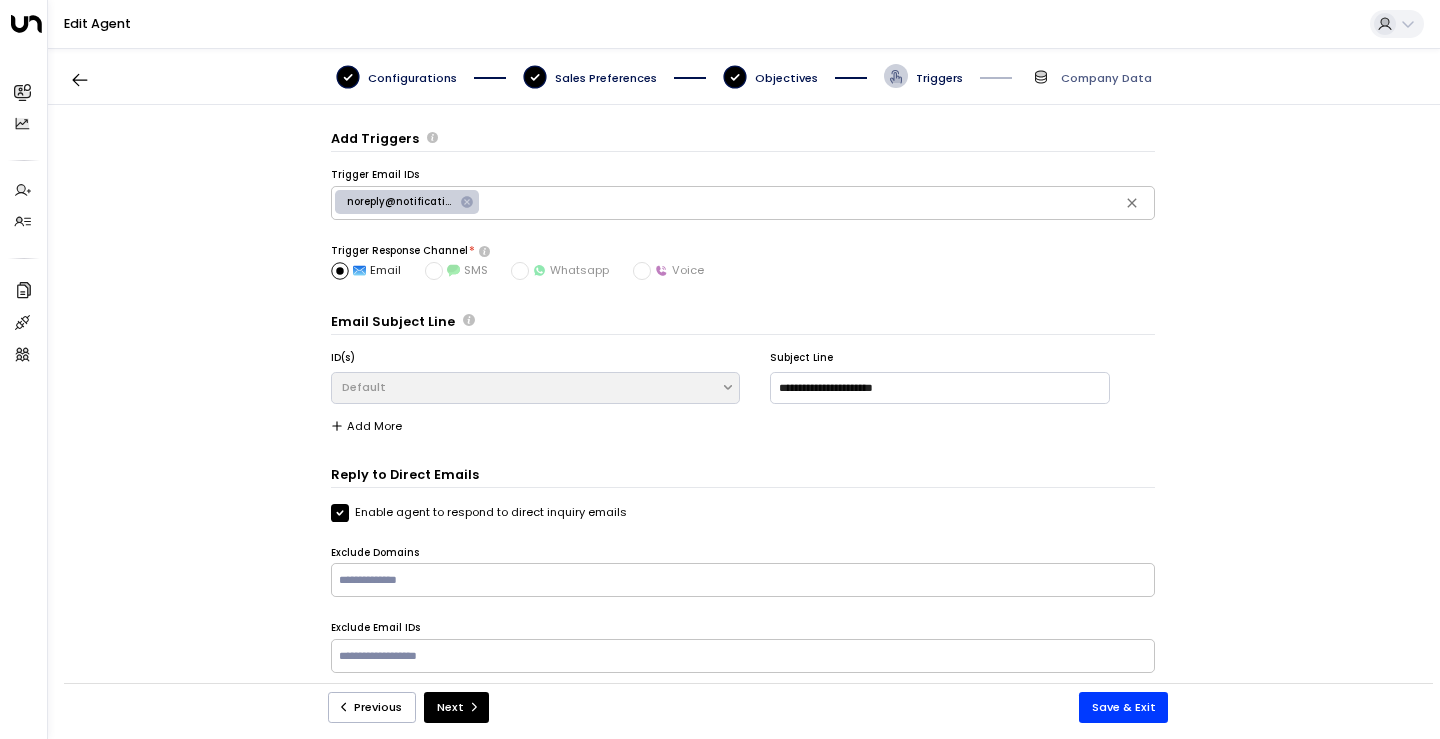 scroll, scrollTop: 0, scrollLeft: 0, axis: both 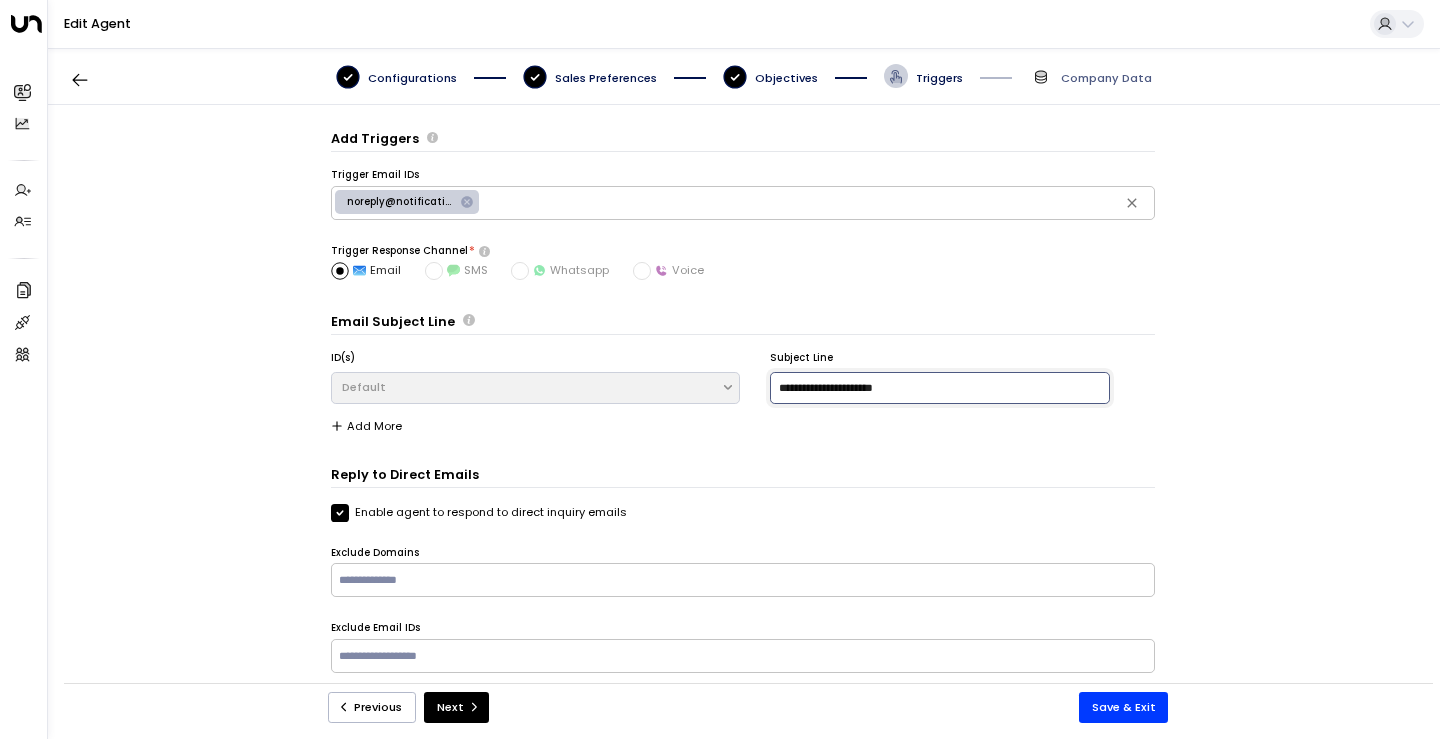 click on "**********" at bounding box center (940, 388) 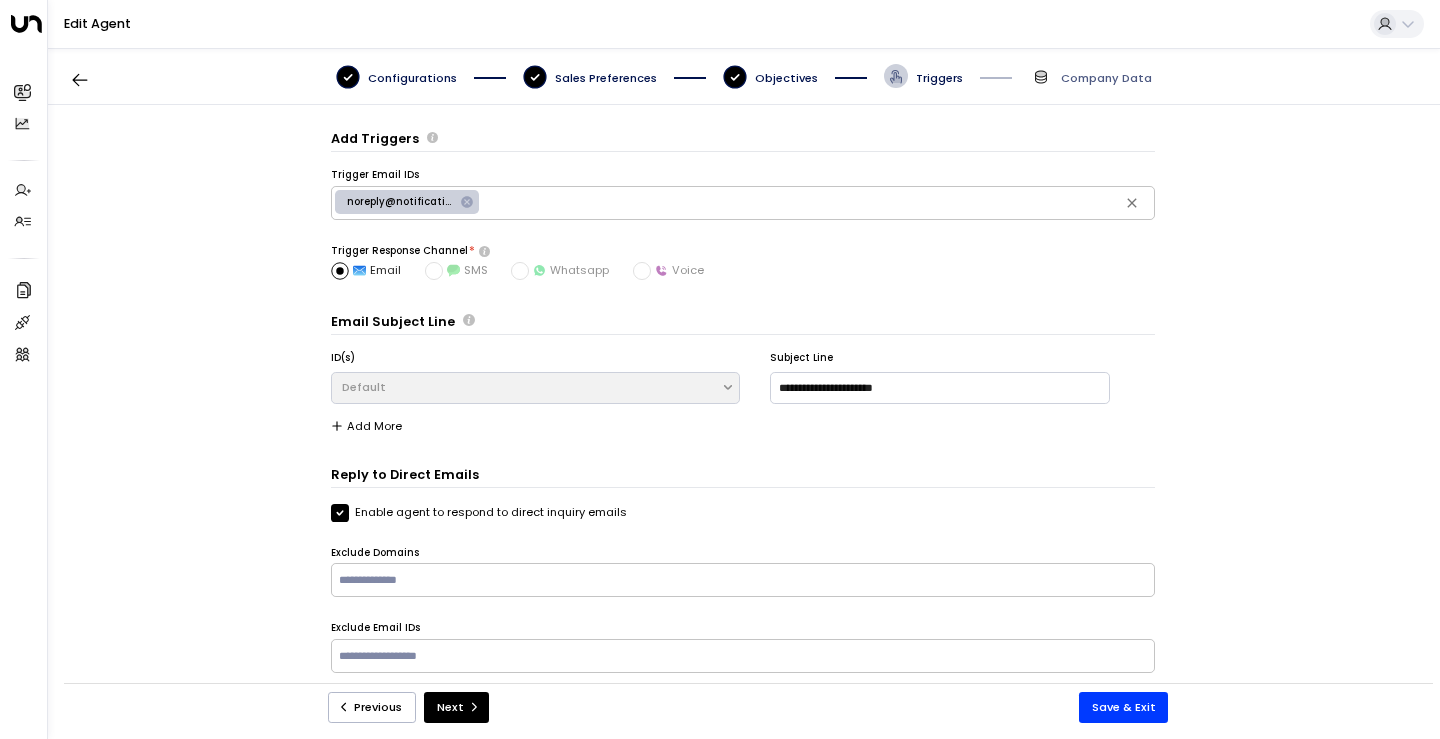 click on "Reply to Direct Emails Enable agent to respond to direct inquiry emails Exclude Domains Exclude Email IDs" at bounding box center [743, 581] 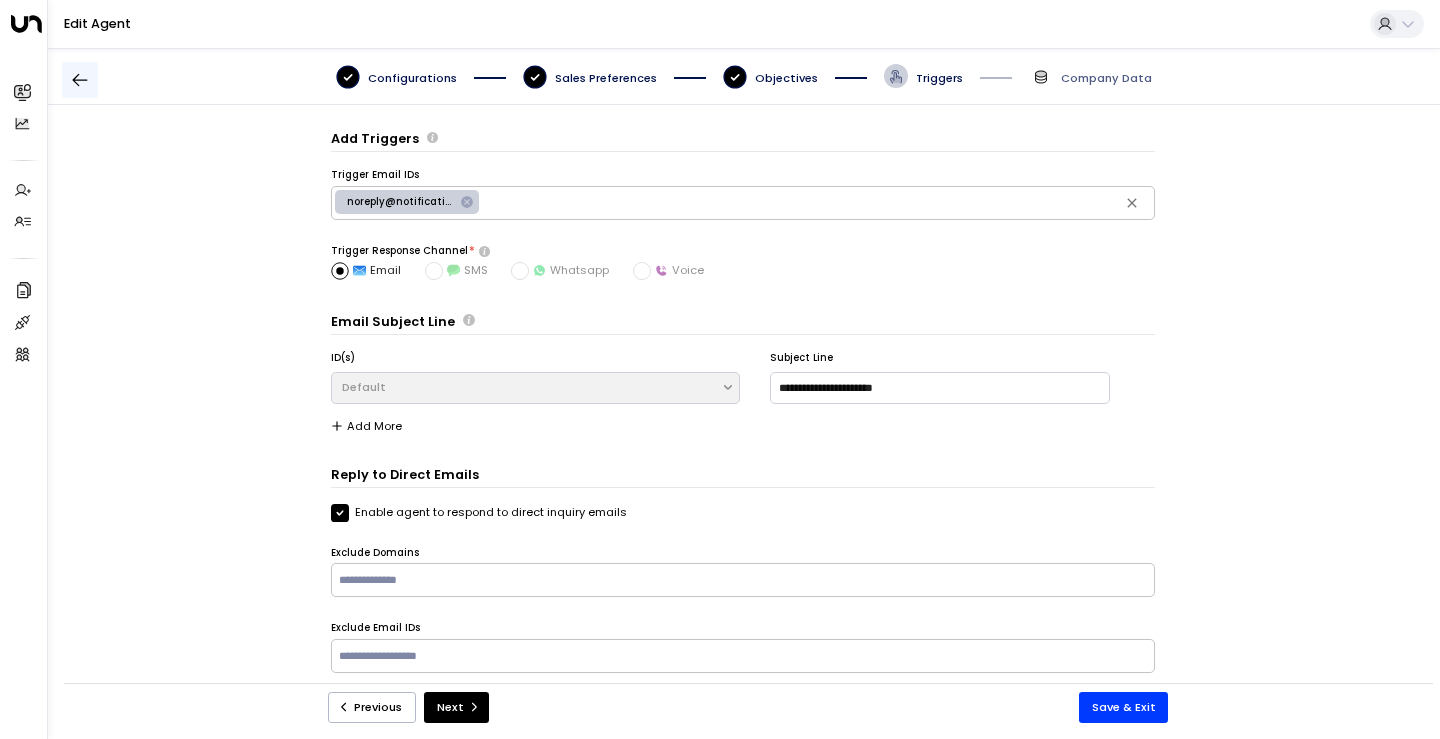 click at bounding box center [80, 80] 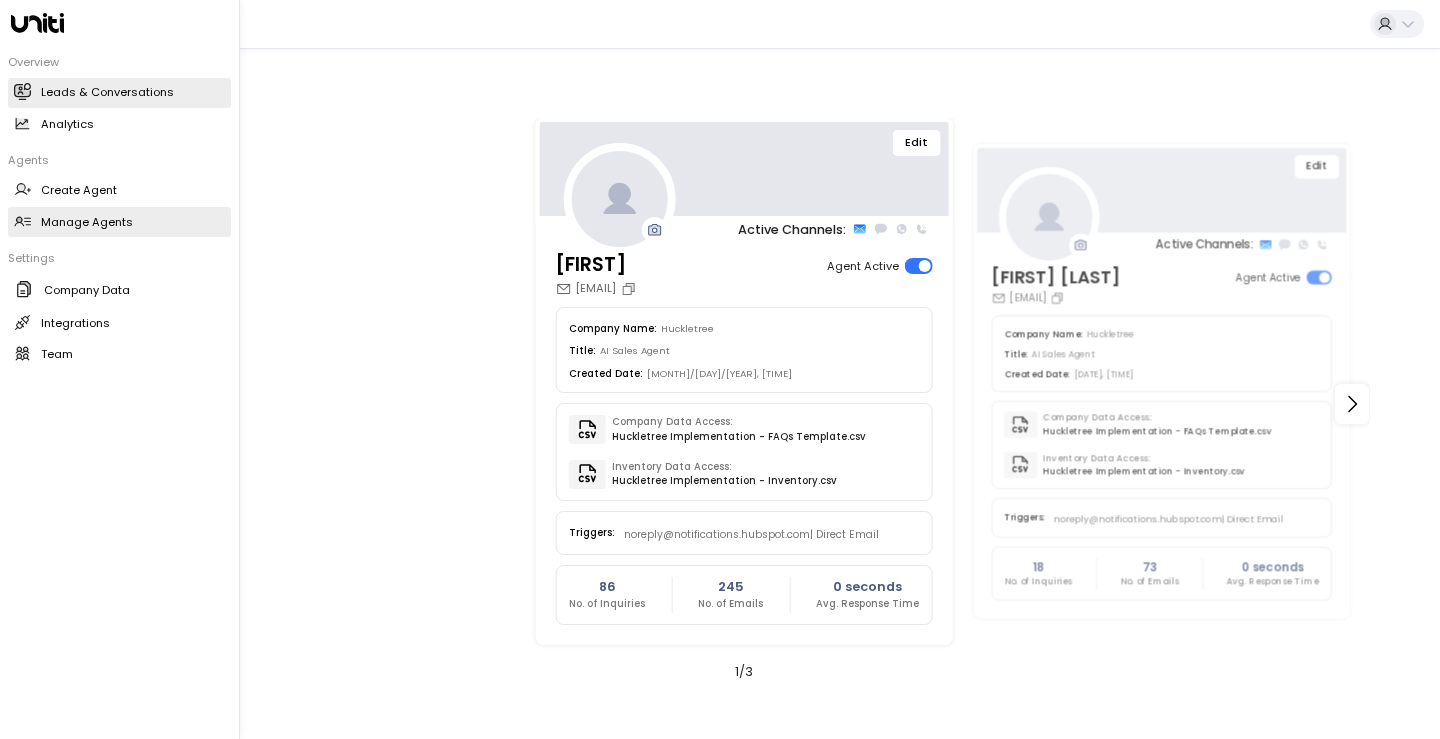 click at bounding box center [24, 91] 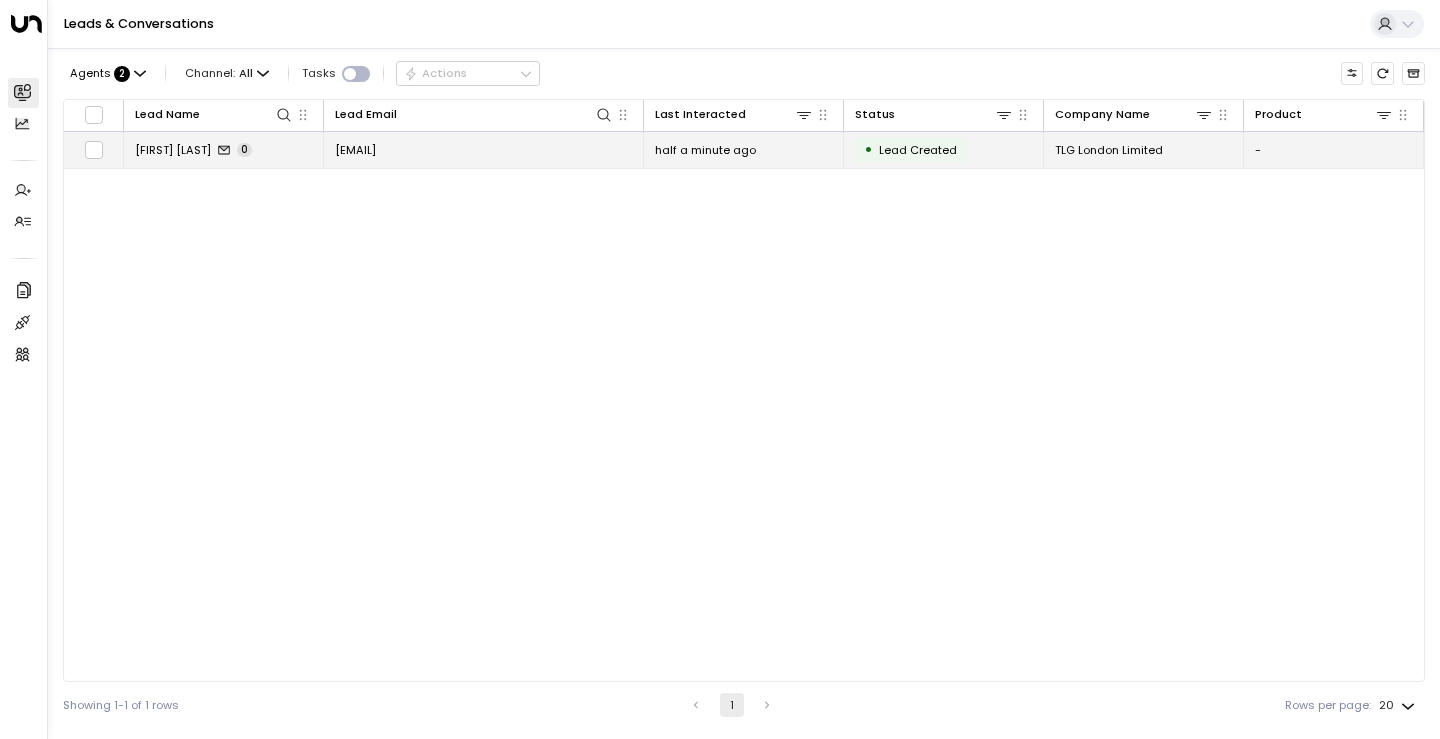 click on "[EMAIL]" at bounding box center (484, 149) 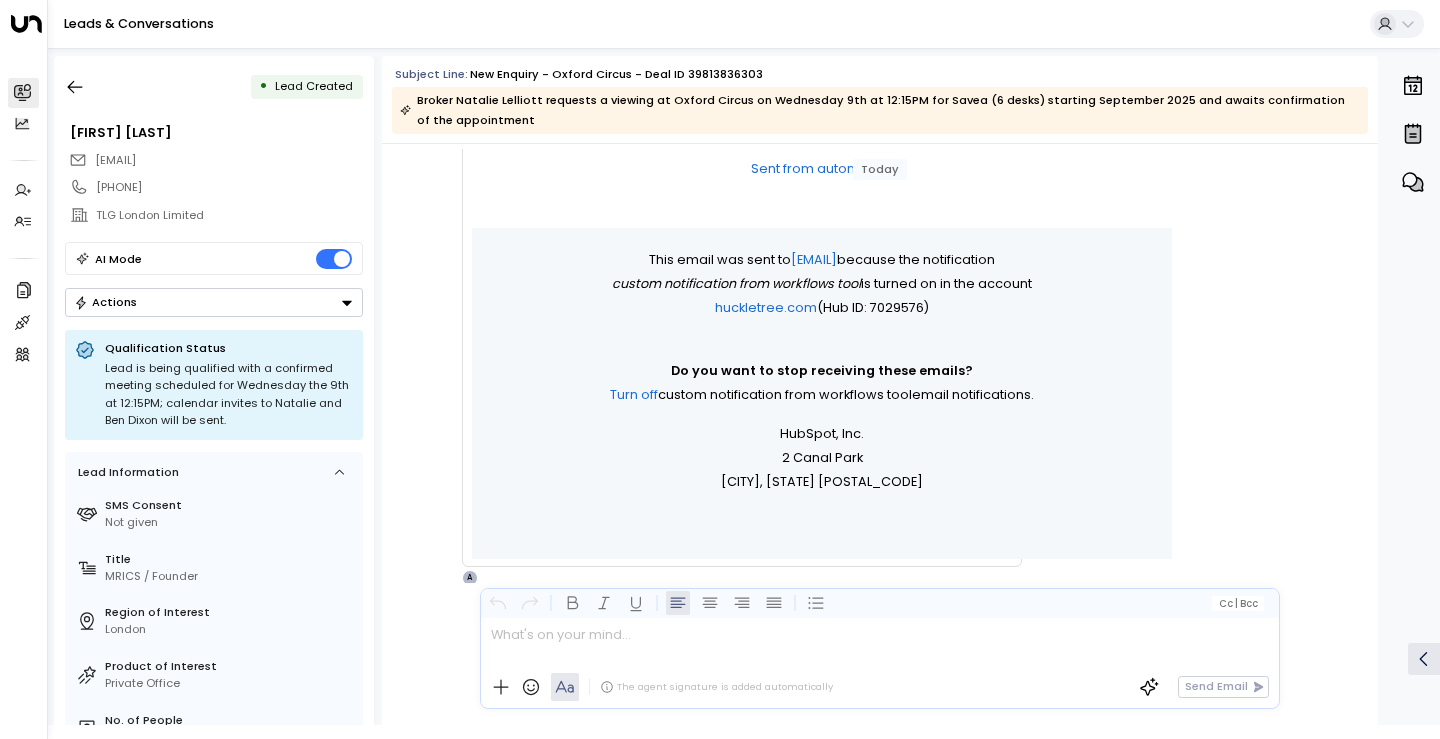 scroll, scrollTop: 705, scrollLeft: 0, axis: vertical 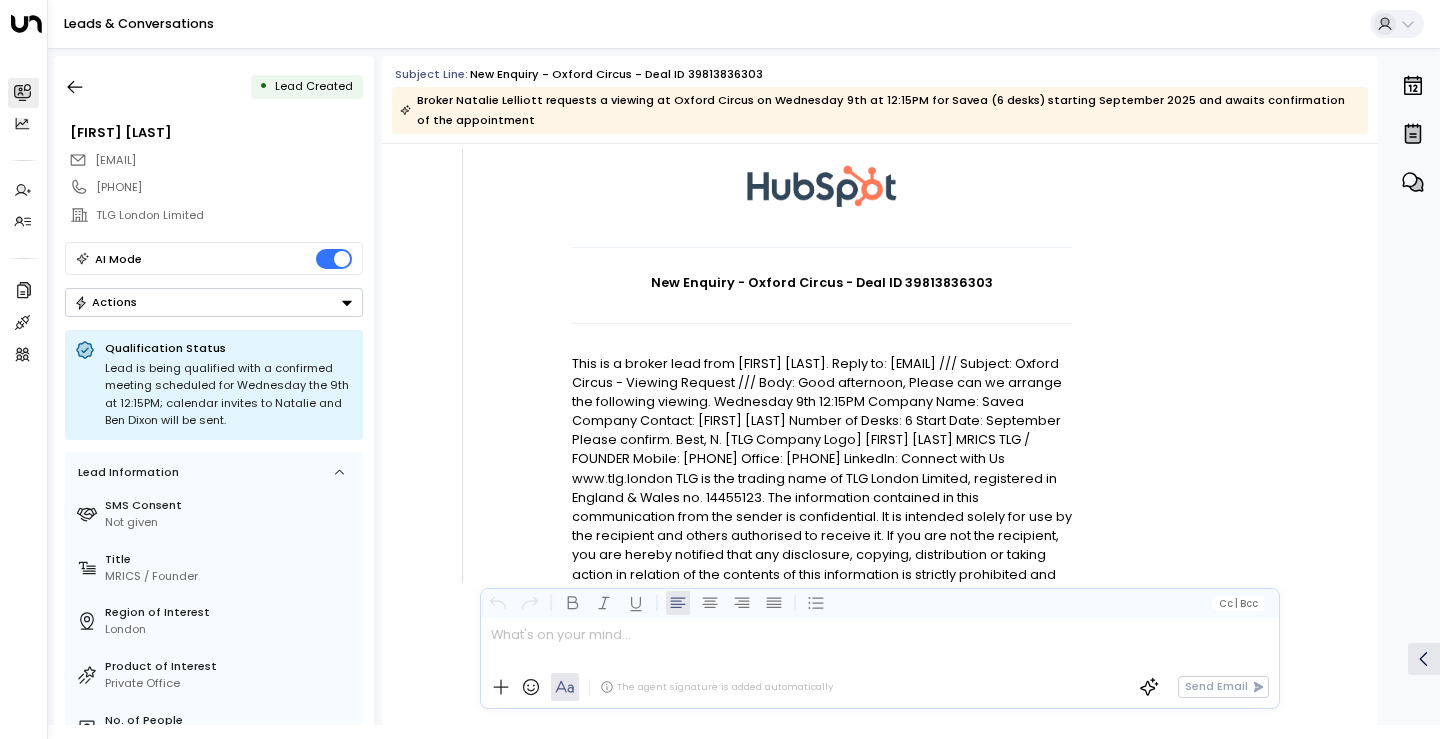 click on "Actions" at bounding box center [214, 302] 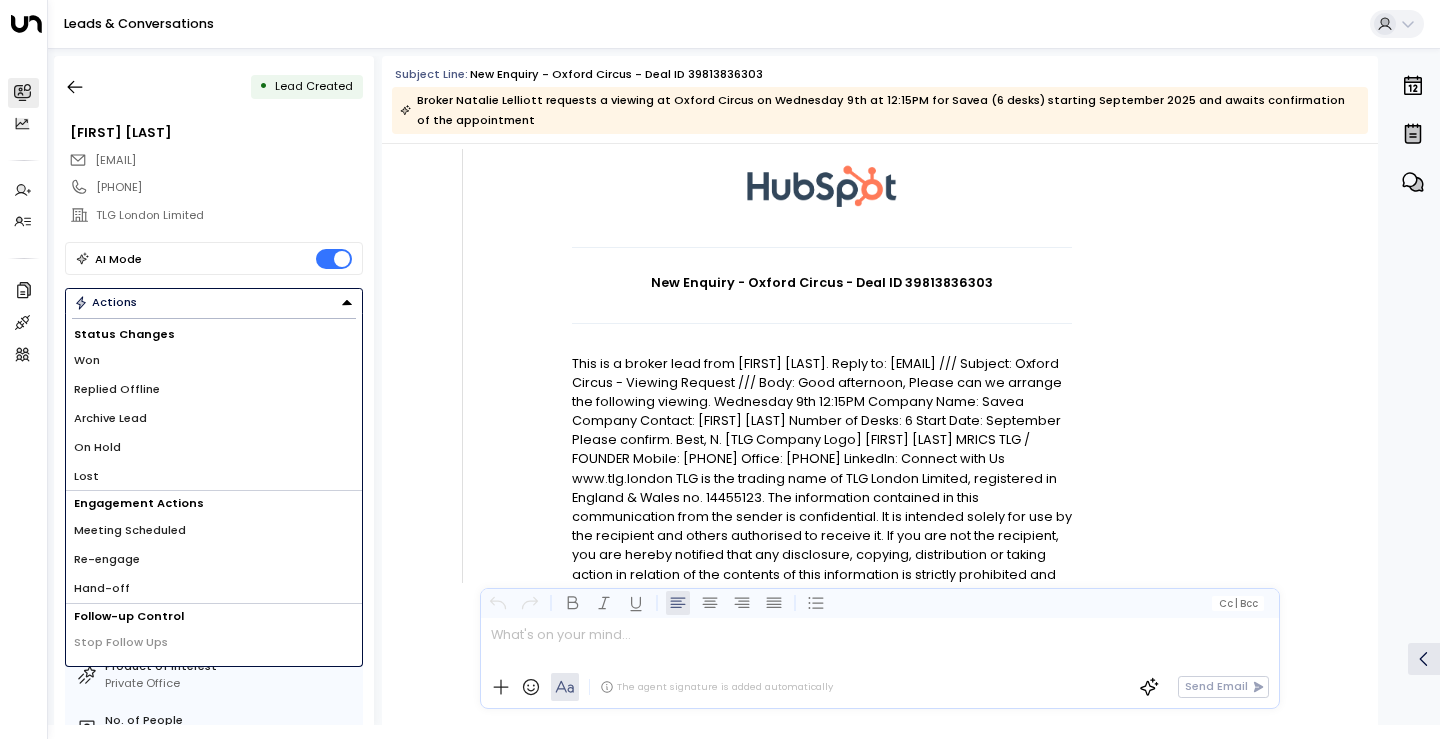 click on "Actions" at bounding box center (214, 302) 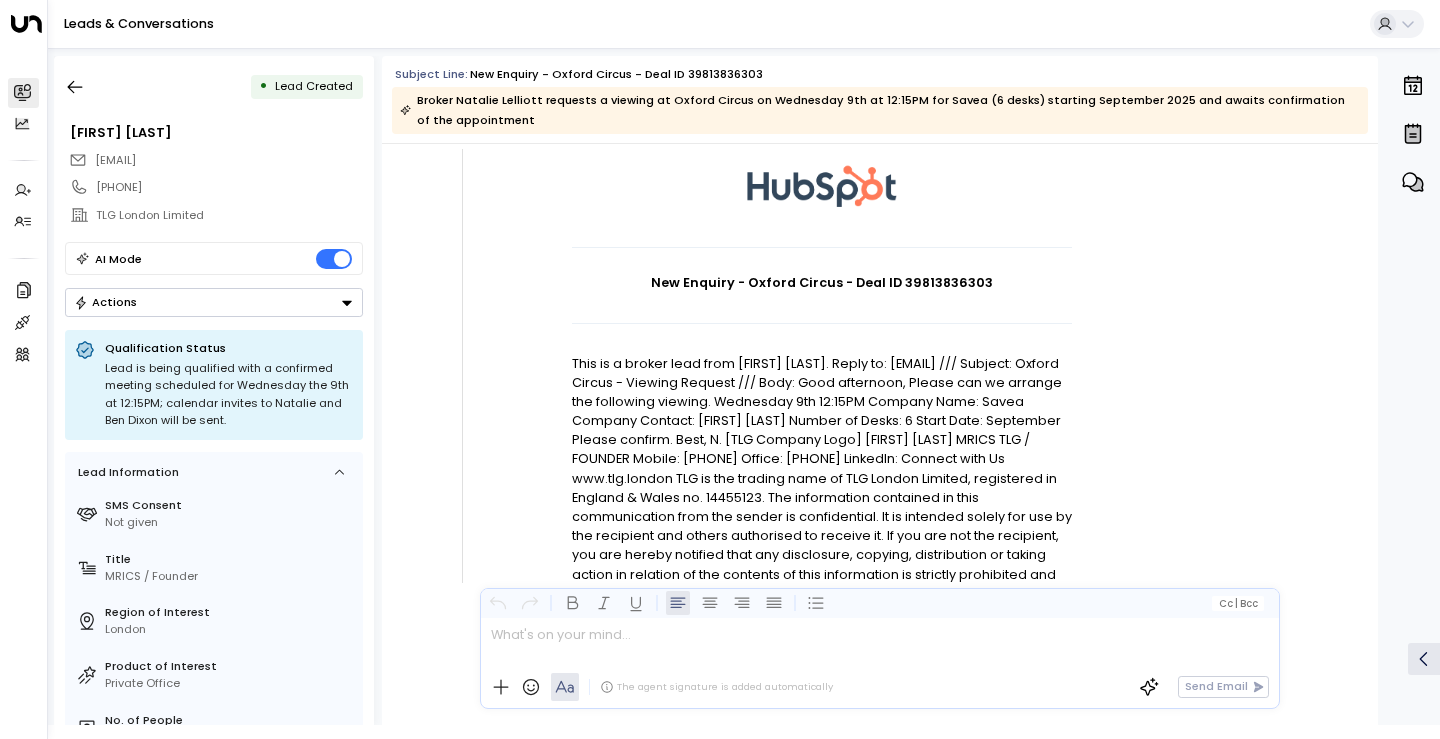 click on "Actions" at bounding box center (214, 302) 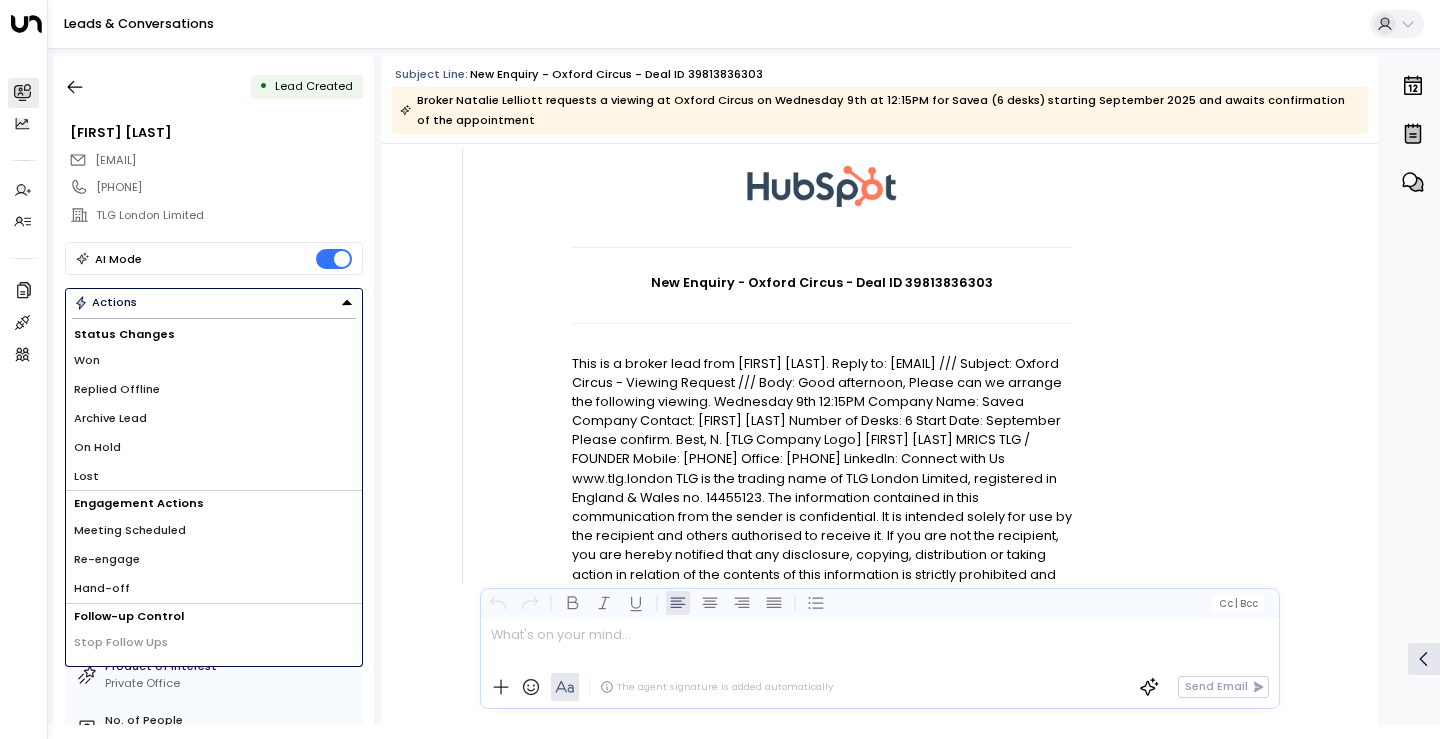click on "Actions" at bounding box center (214, 302) 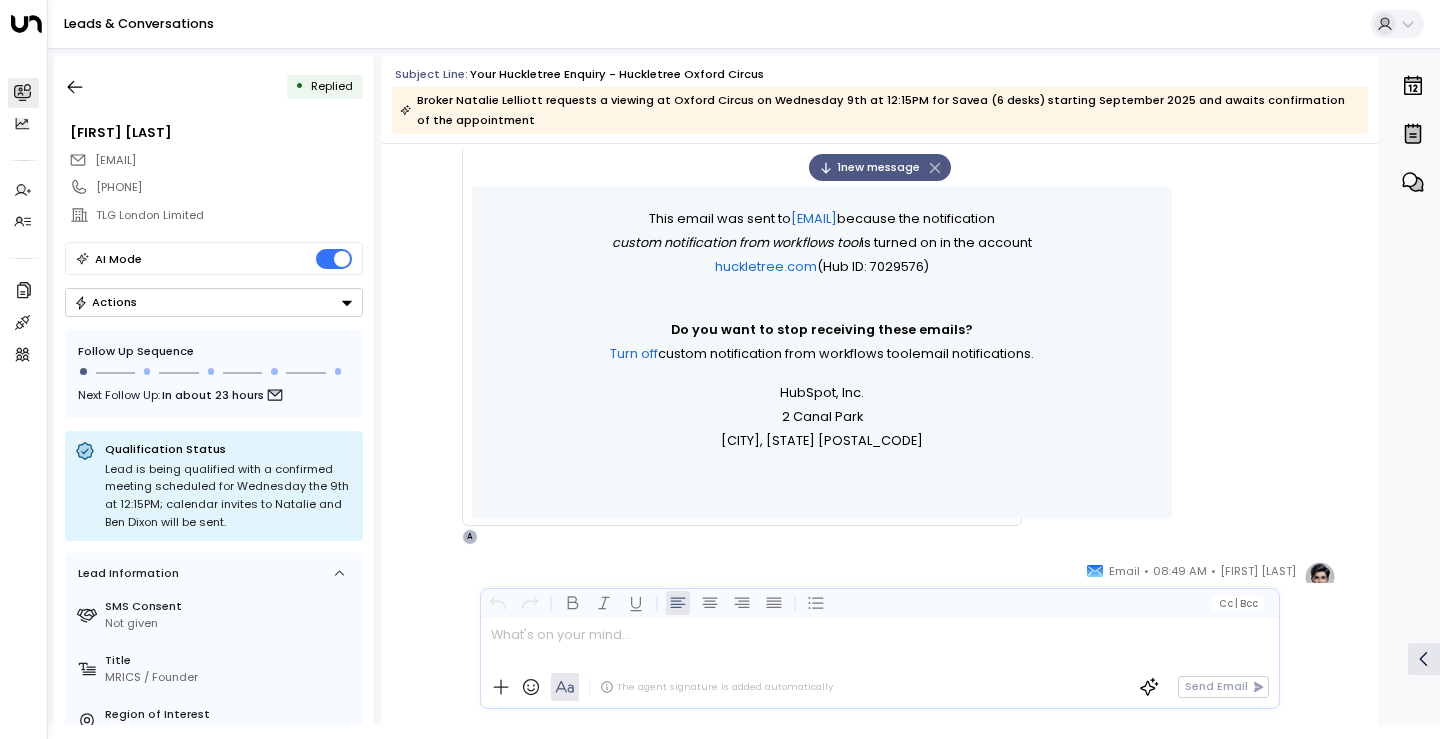scroll, scrollTop: 603, scrollLeft: 0, axis: vertical 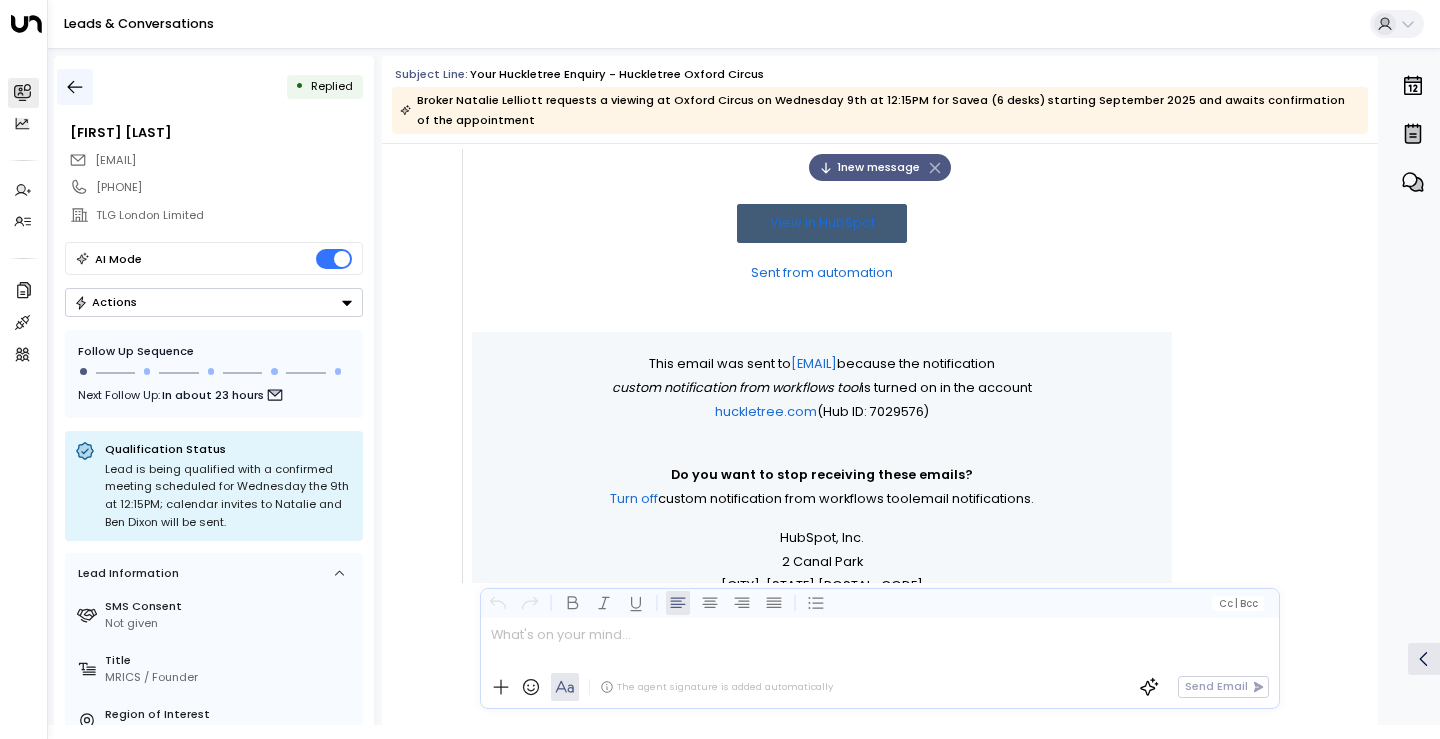 click at bounding box center (75, 87) 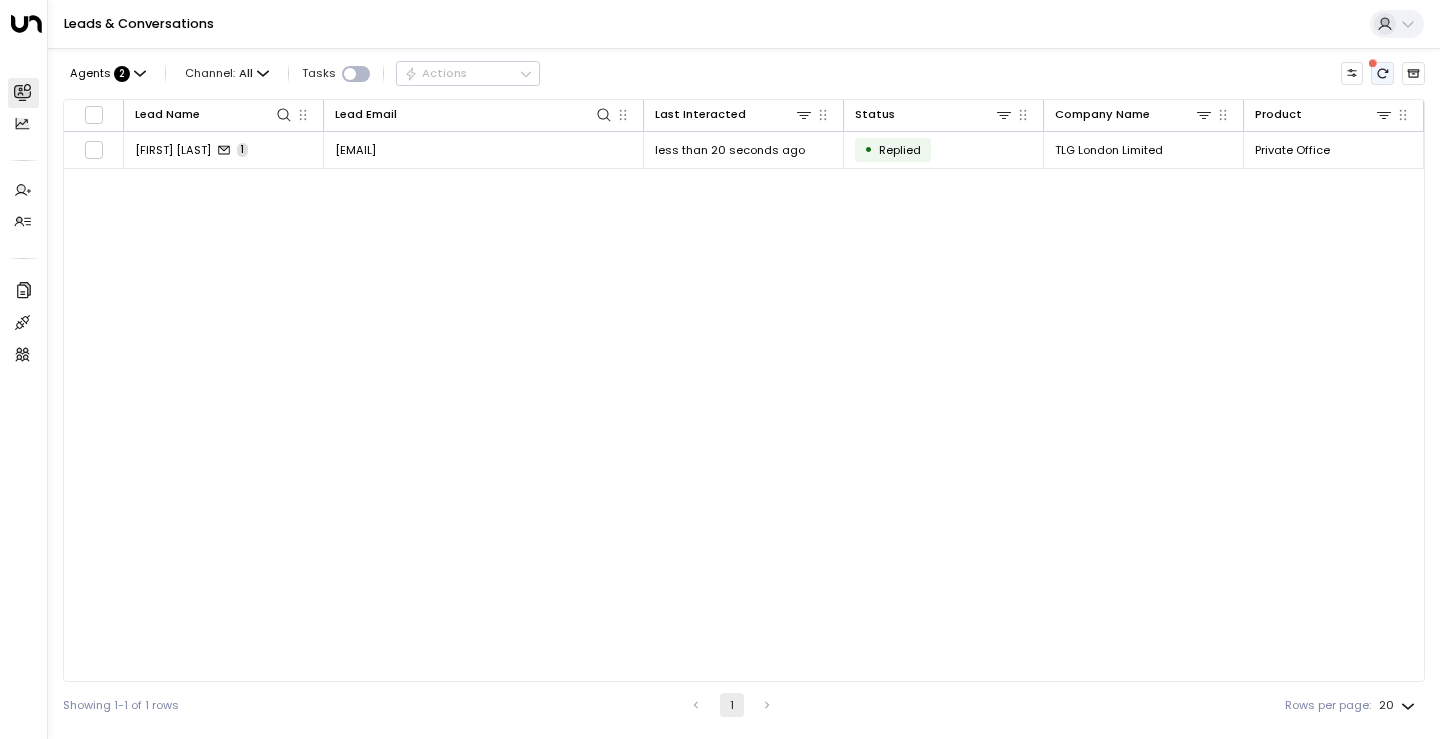 click at bounding box center (1382, 73) 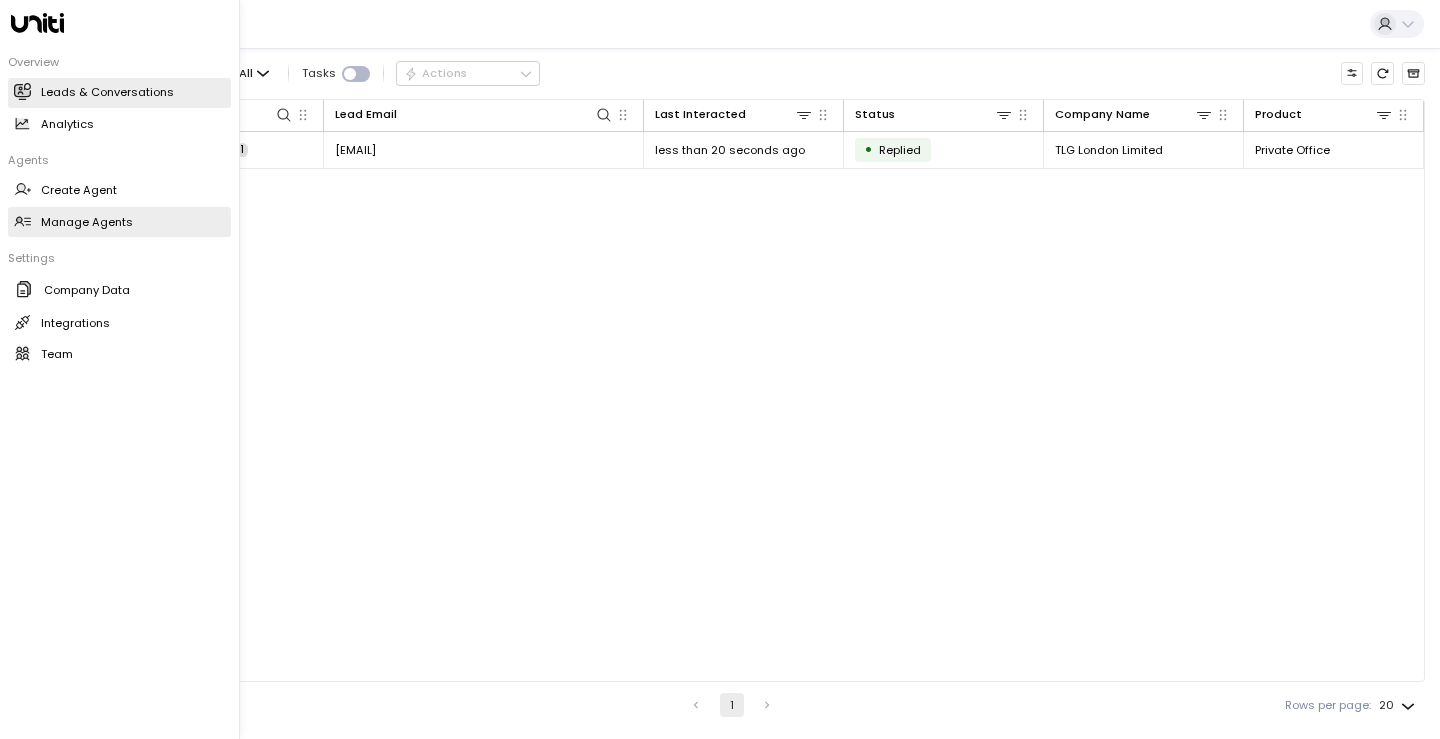 click on "Manage Agents Manage Agents" at bounding box center (119, 222) 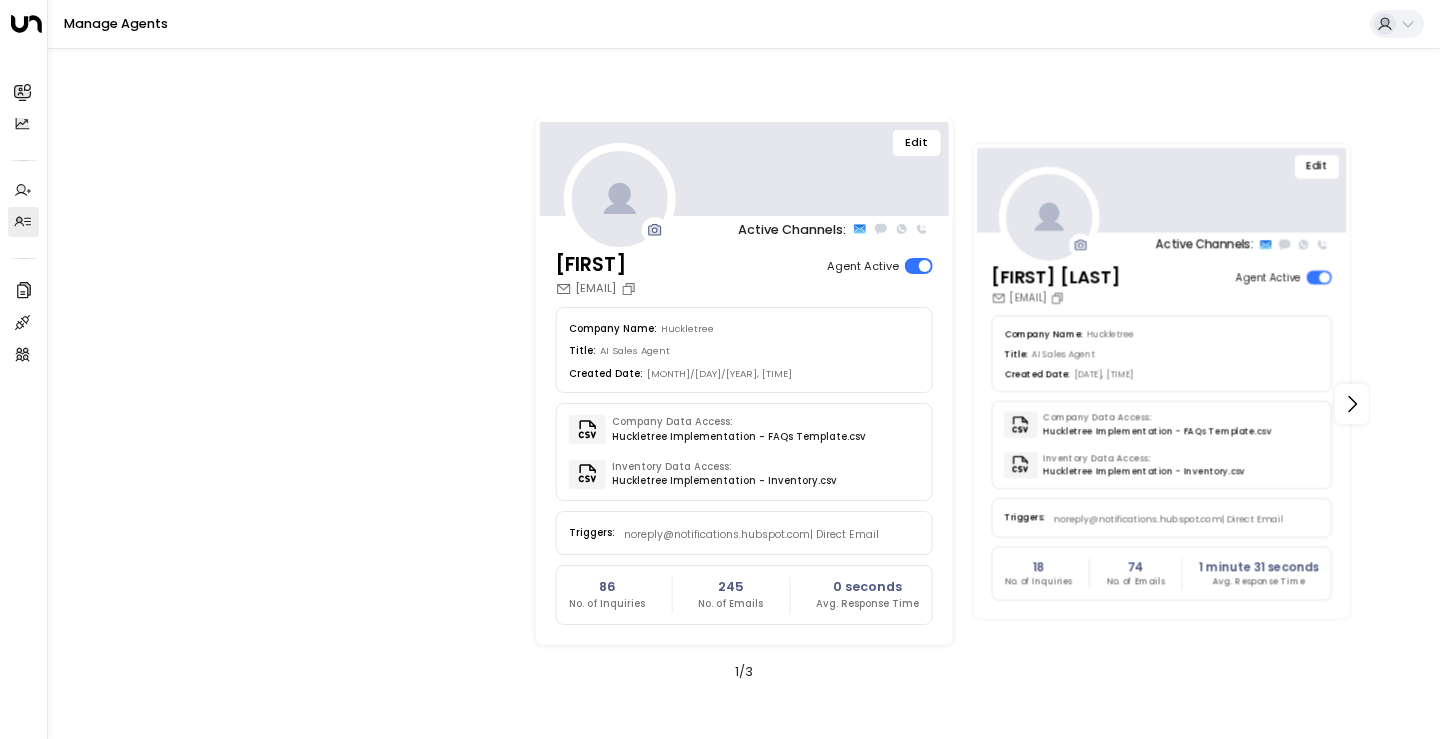 click on "Edit" at bounding box center [1162, 189] 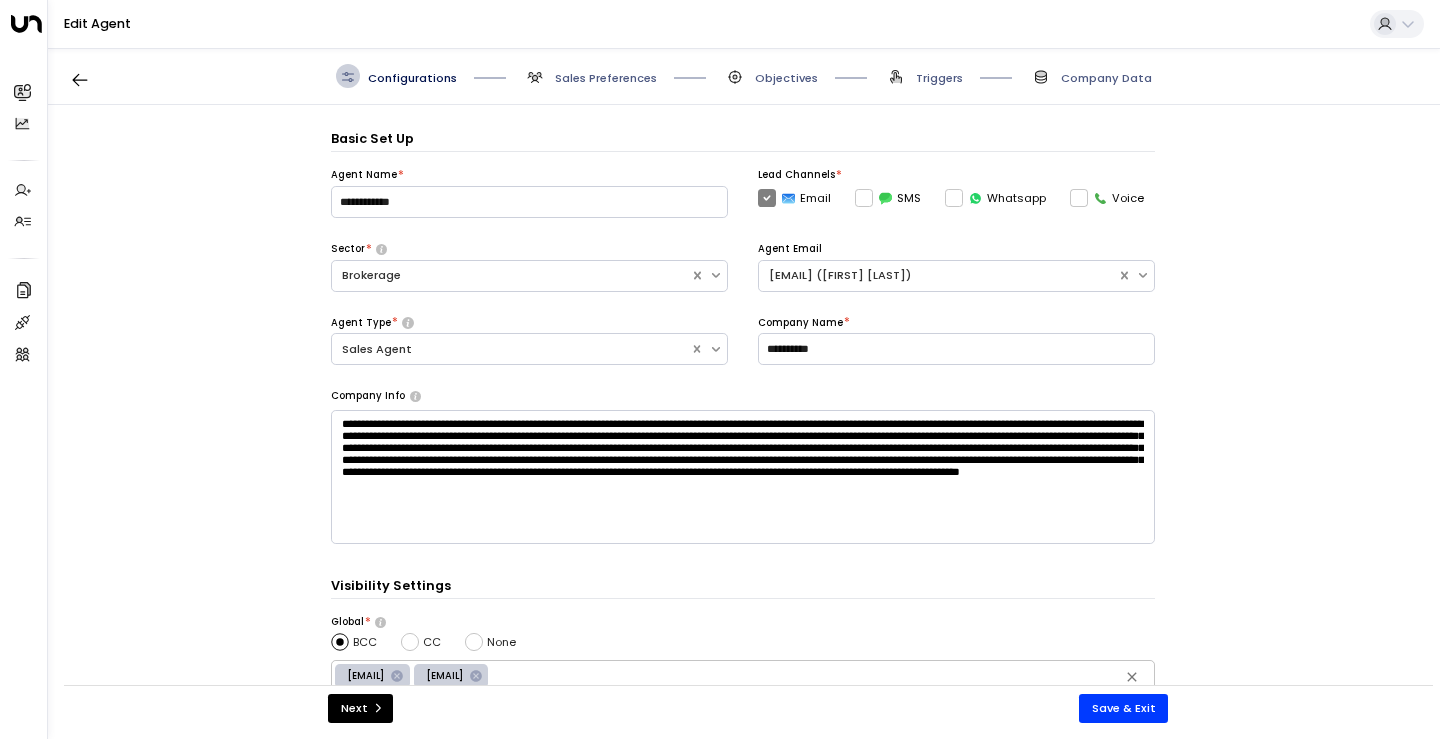 scroll, scrollTop: 24, scrollLeft: 0, axis: vertical 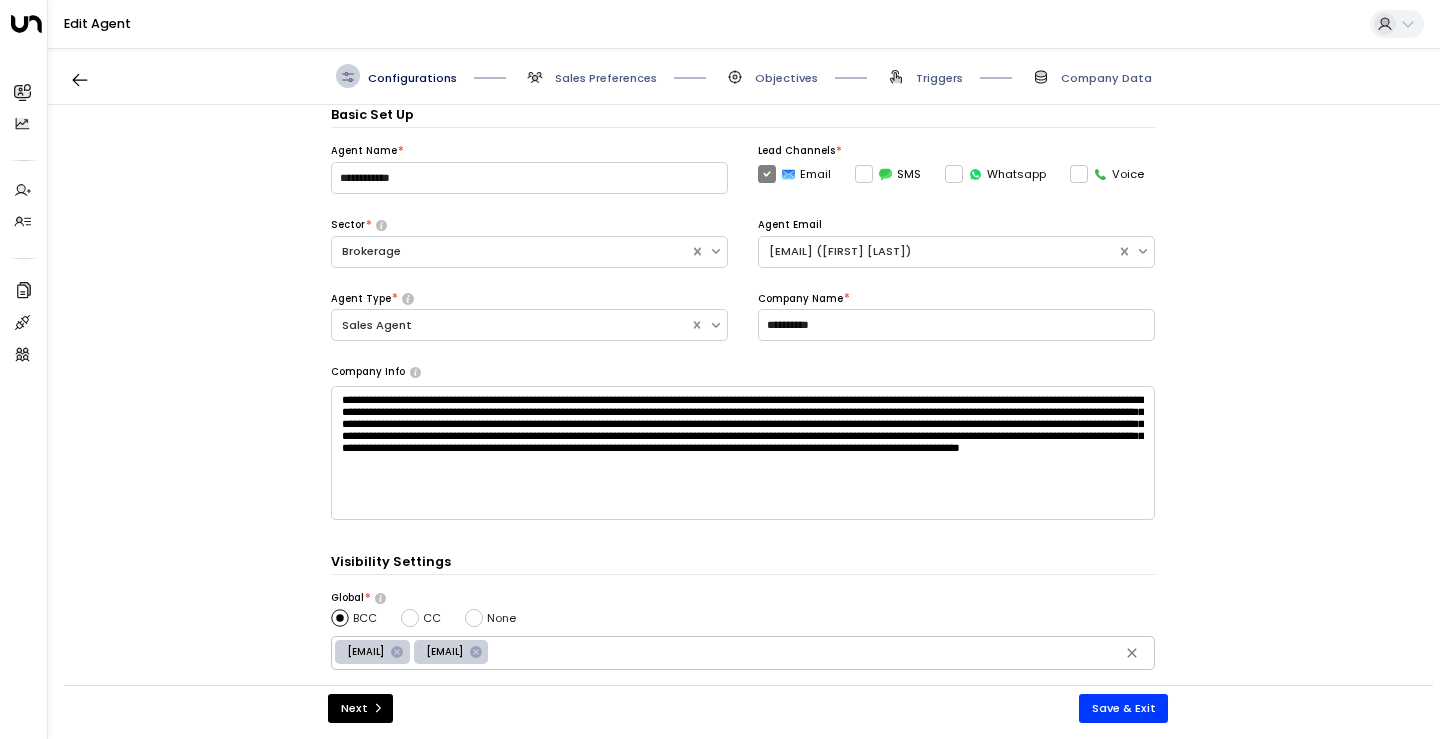 click on "Triggers" at bounding box center [606, 78] 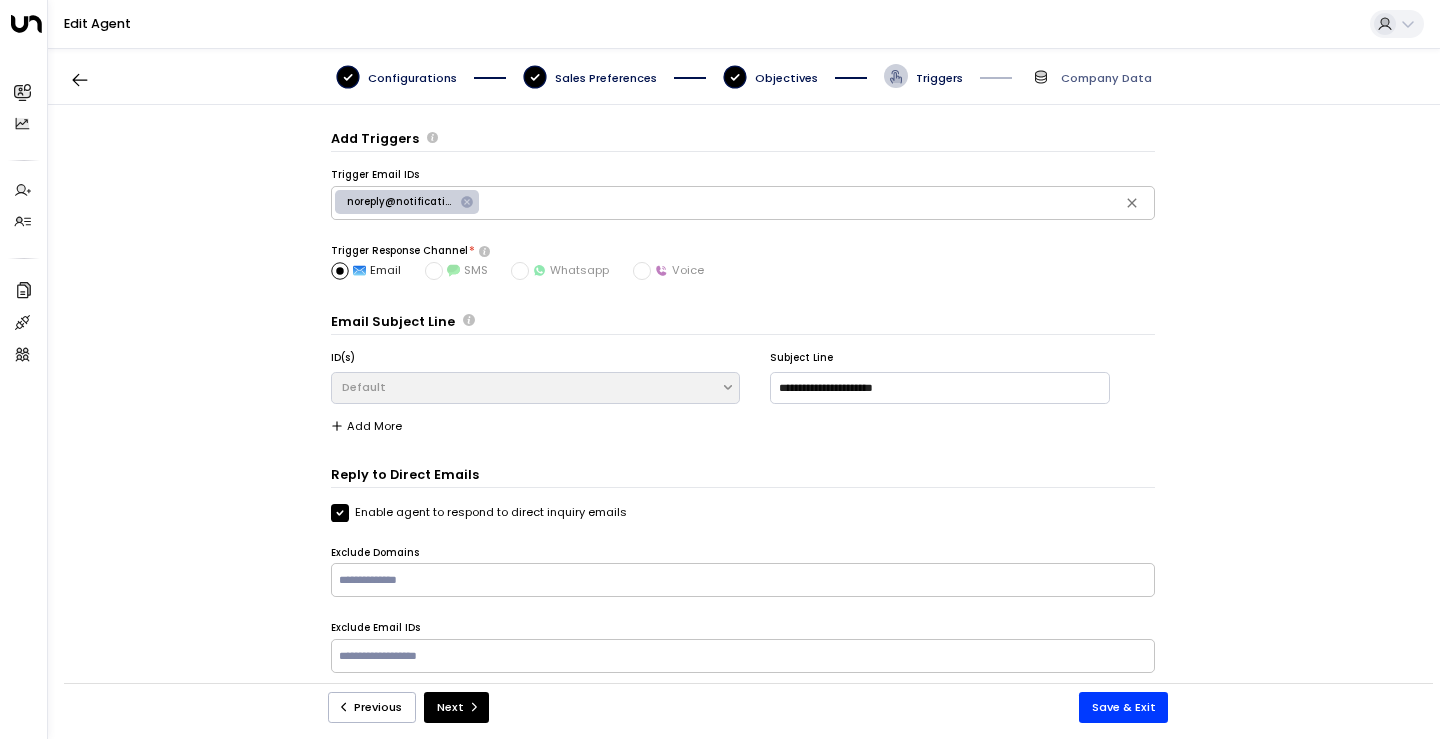 scroll, scrollTop: 0, scrollLeft: 0, axis: both 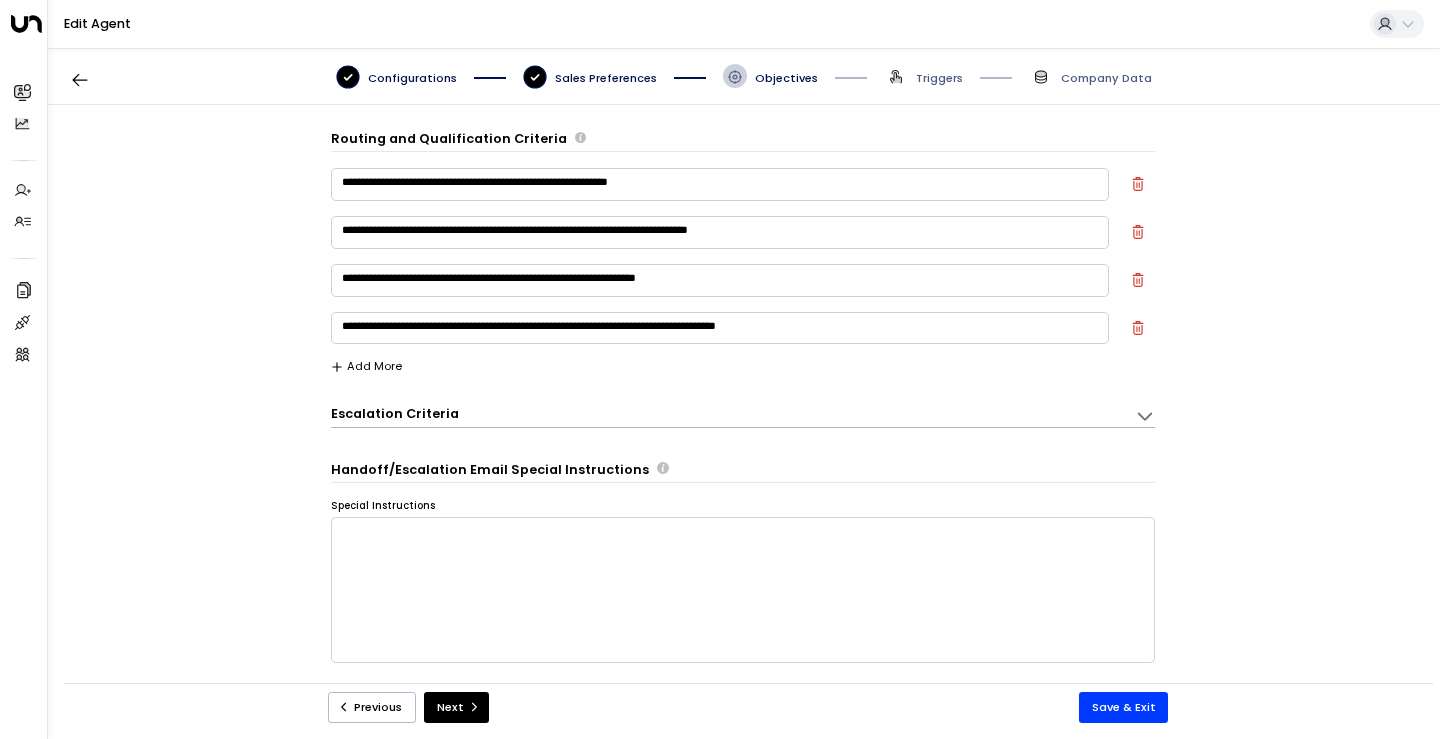 click on "Sales Preferences" at bounding box center (412, 78) 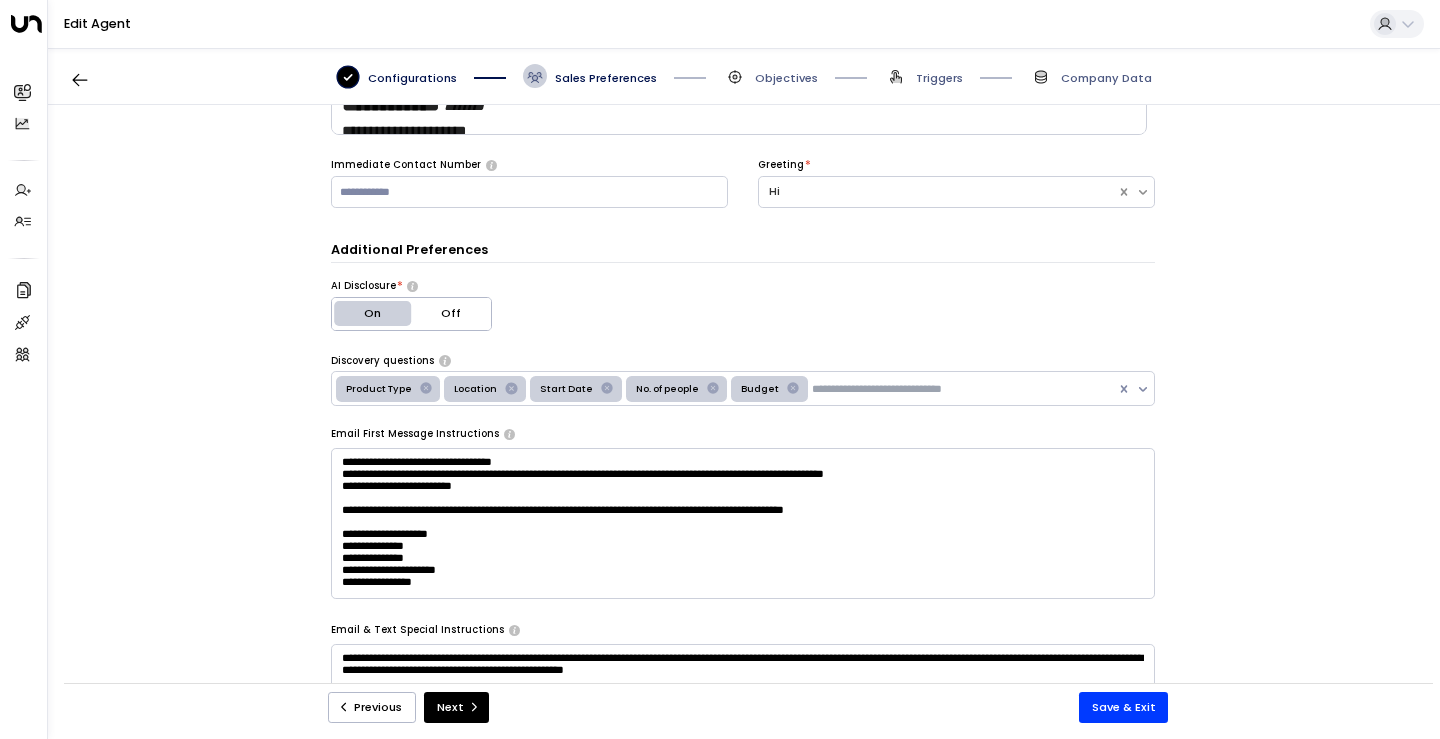 scroll, scrollTop: 199, scrollLeft: 0, axis: vertical 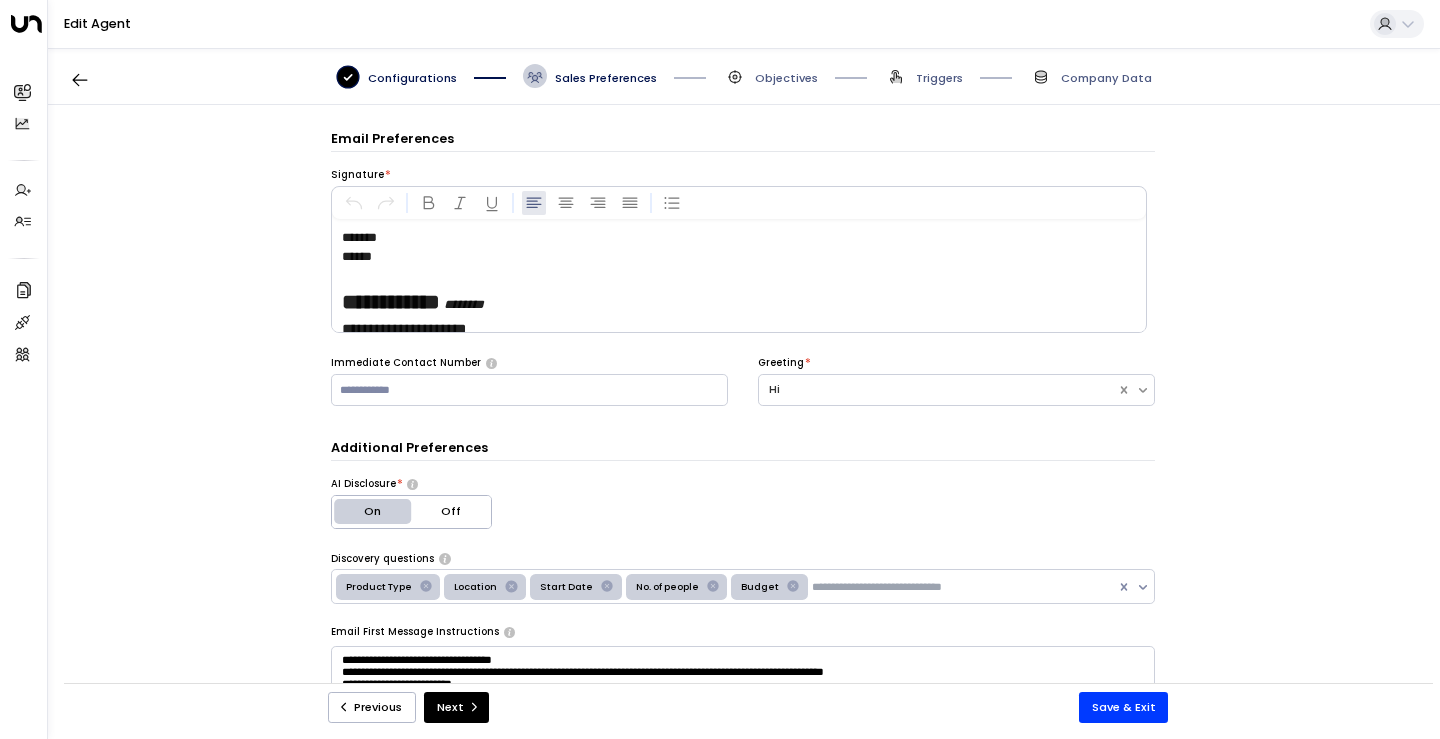 click on "Configurations" at bounding box center (396, 76) 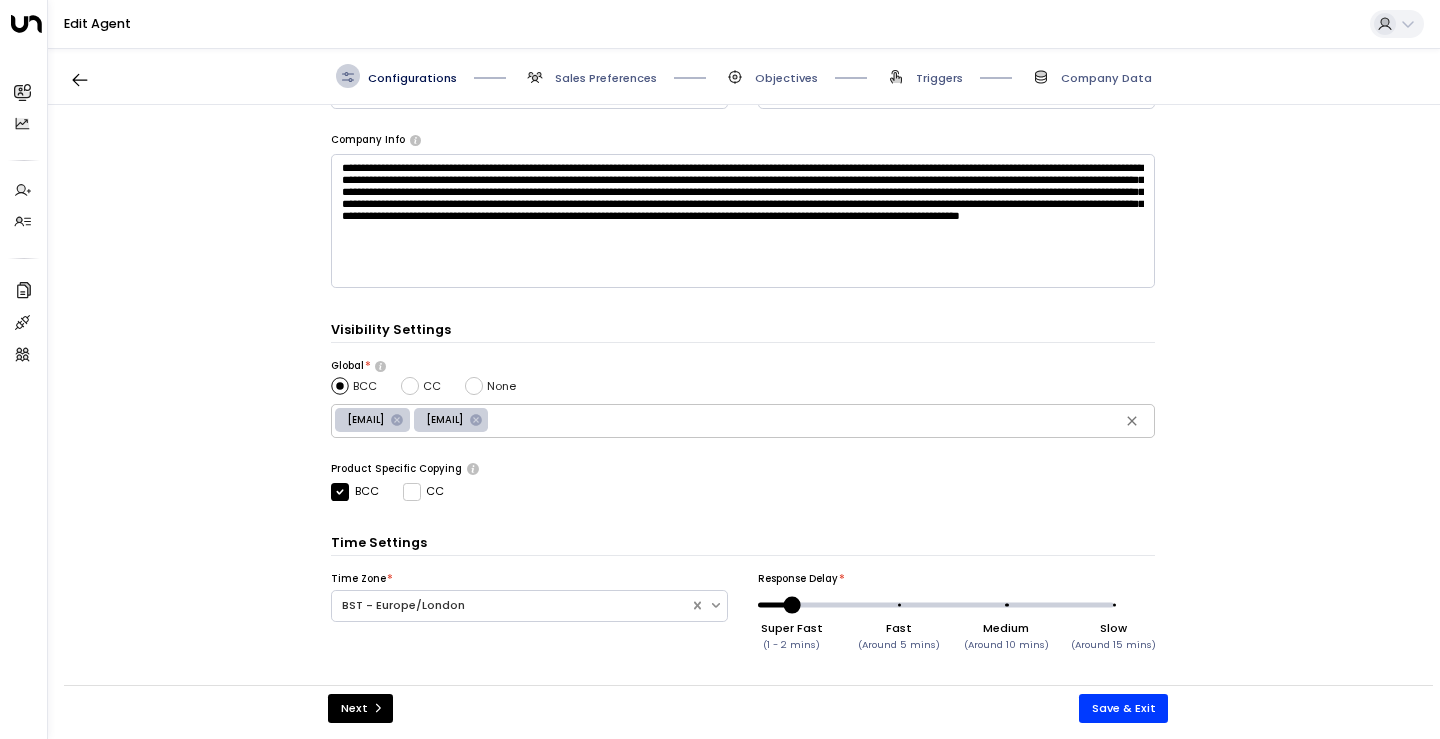 scroll, scrollTop: 255, scrollLeft: 0, axis: vertical 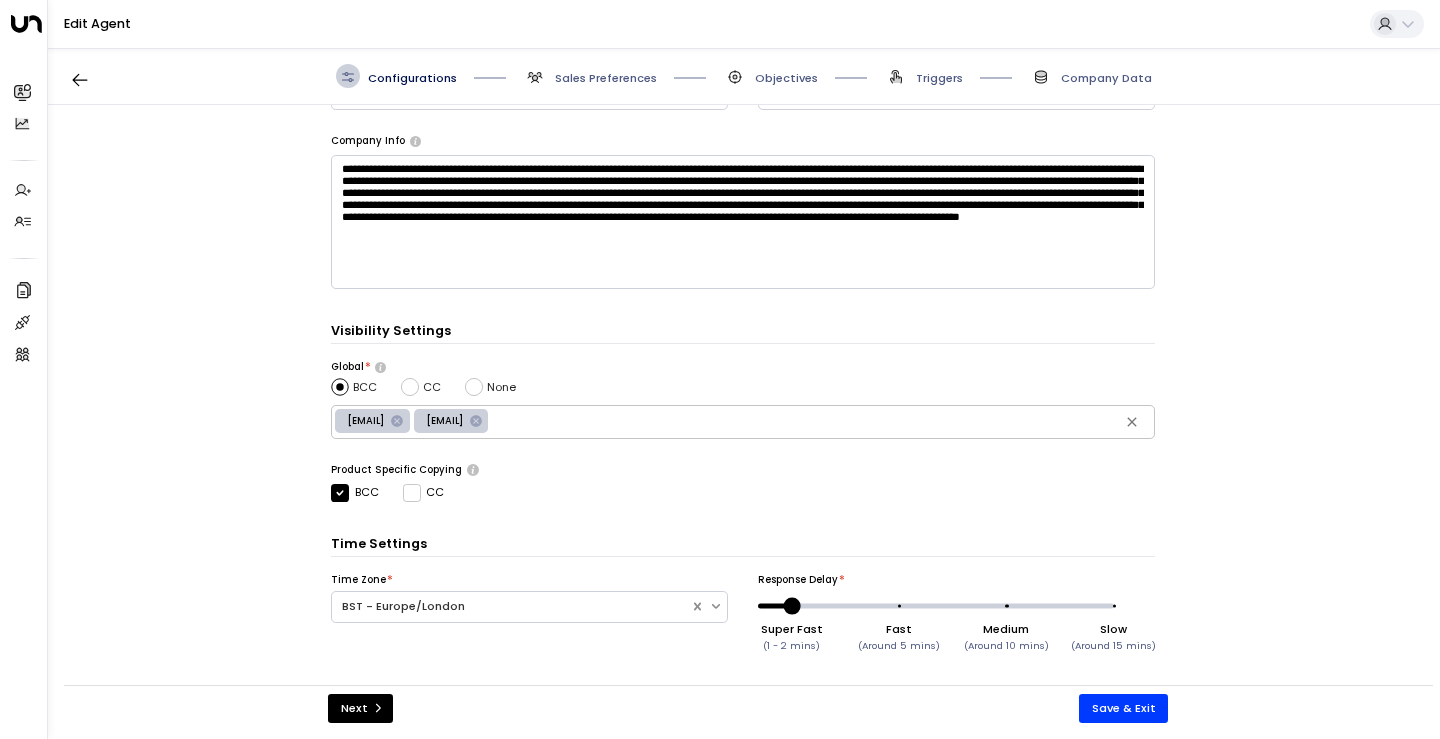 click at bounding box center [821, 422] 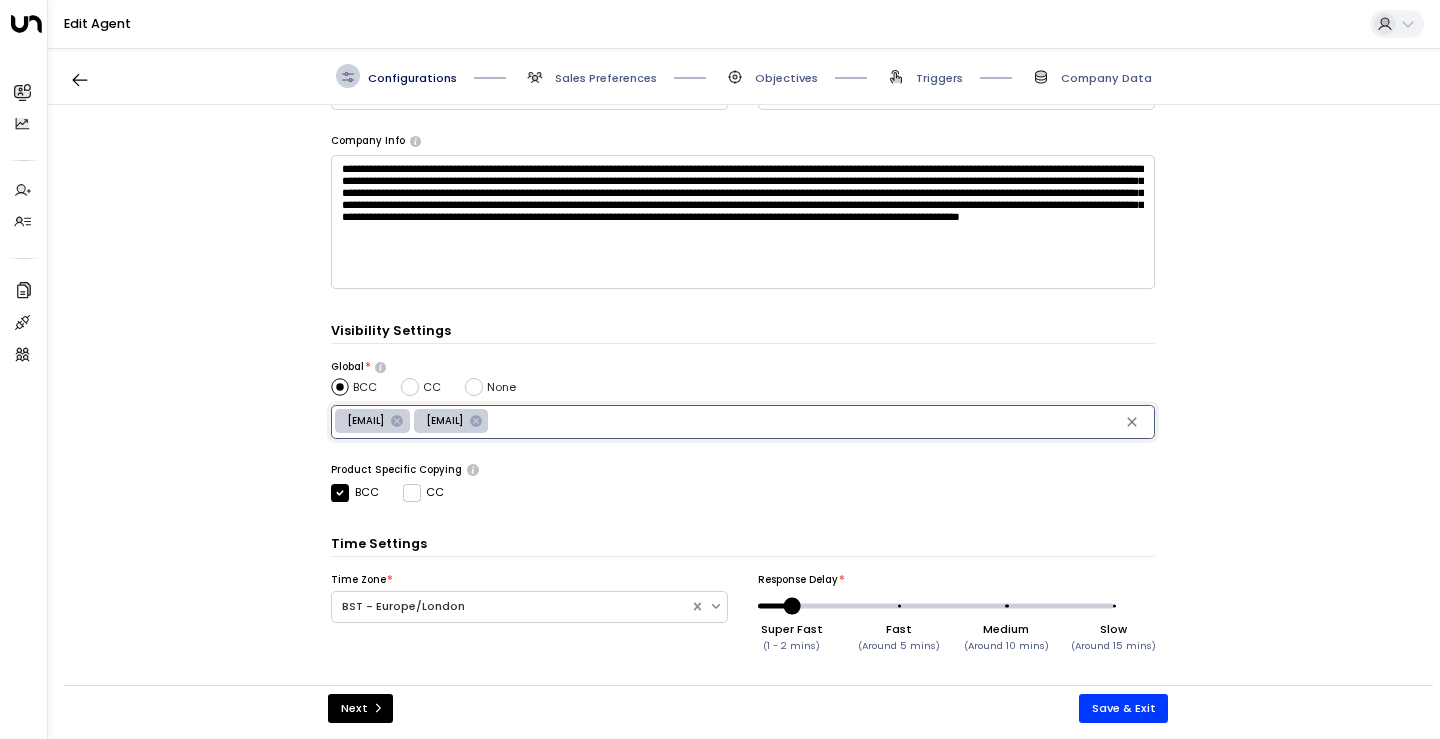 click on "**********" at bounding box center [743, 402] 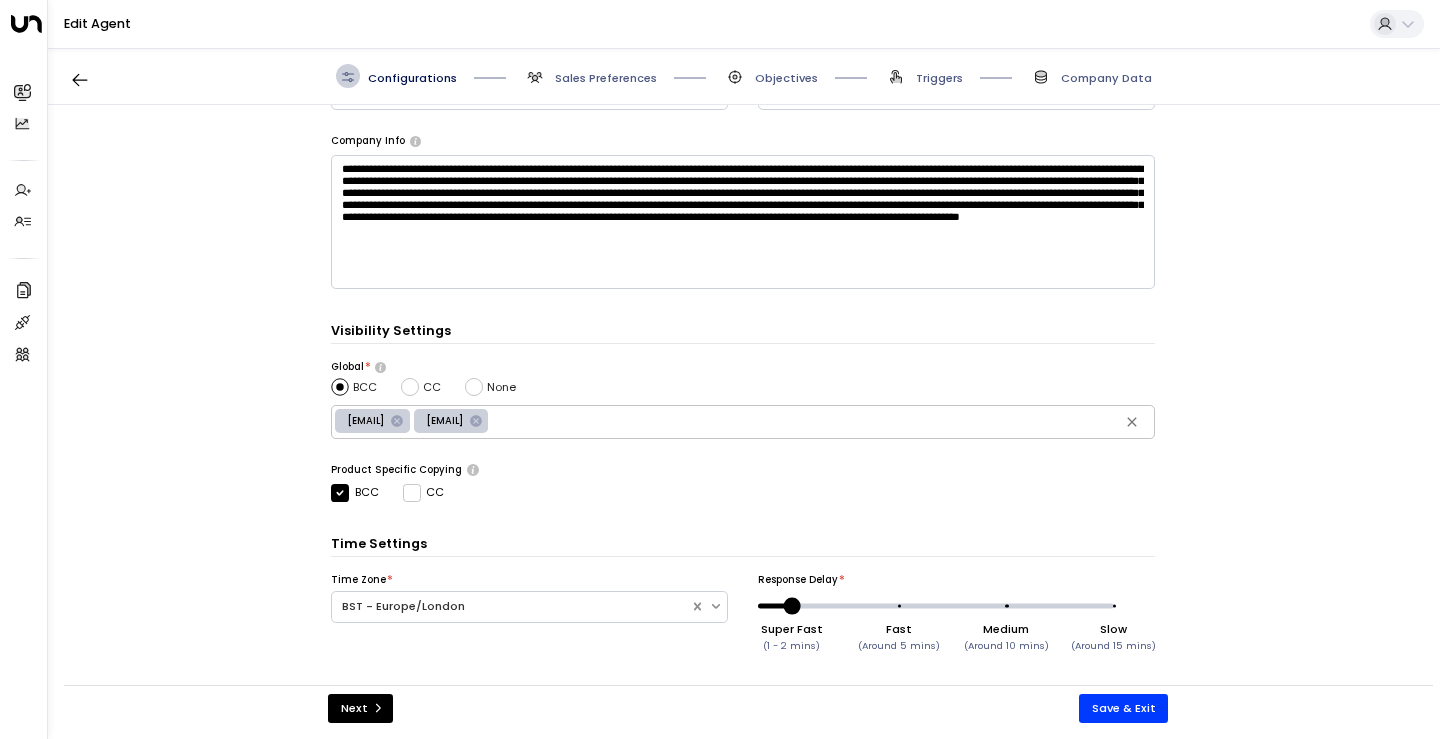 scroll, scrollTop: 0, scrollLeft: 0, axis: both 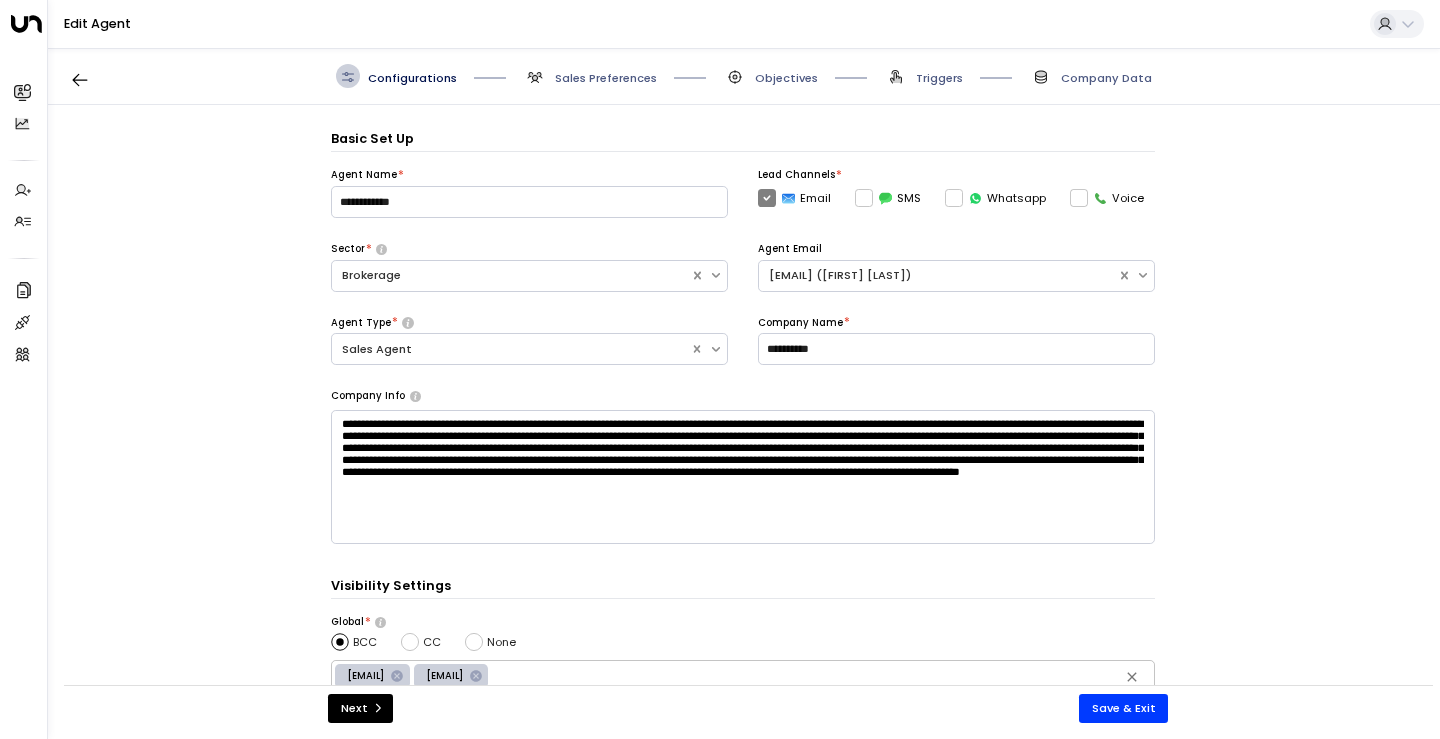 drag, startPoint x: 593, startPoint y: 87, endPoint x: 593, endPoint y: 72, distance: 15 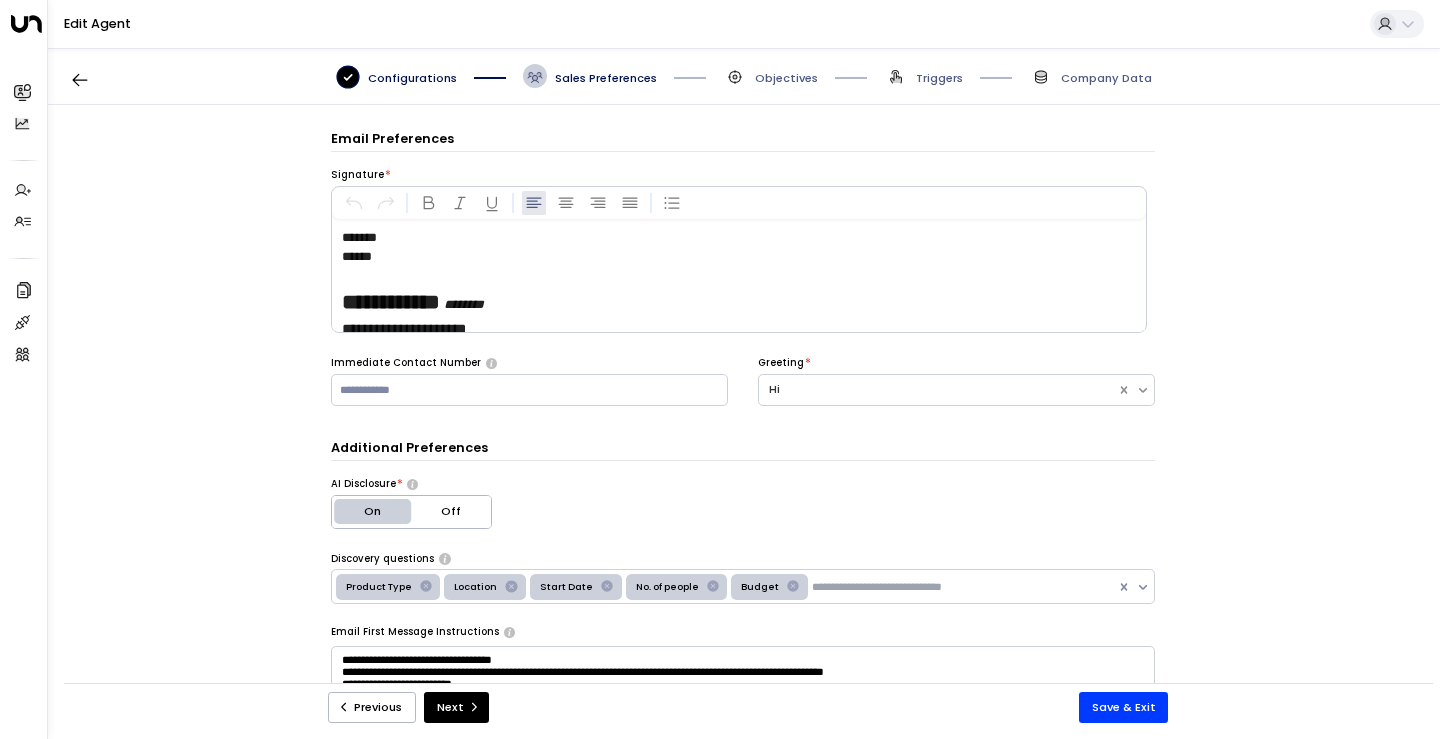 scroll, scrollTop: 24, scrollLeft: 0, axis: vertical 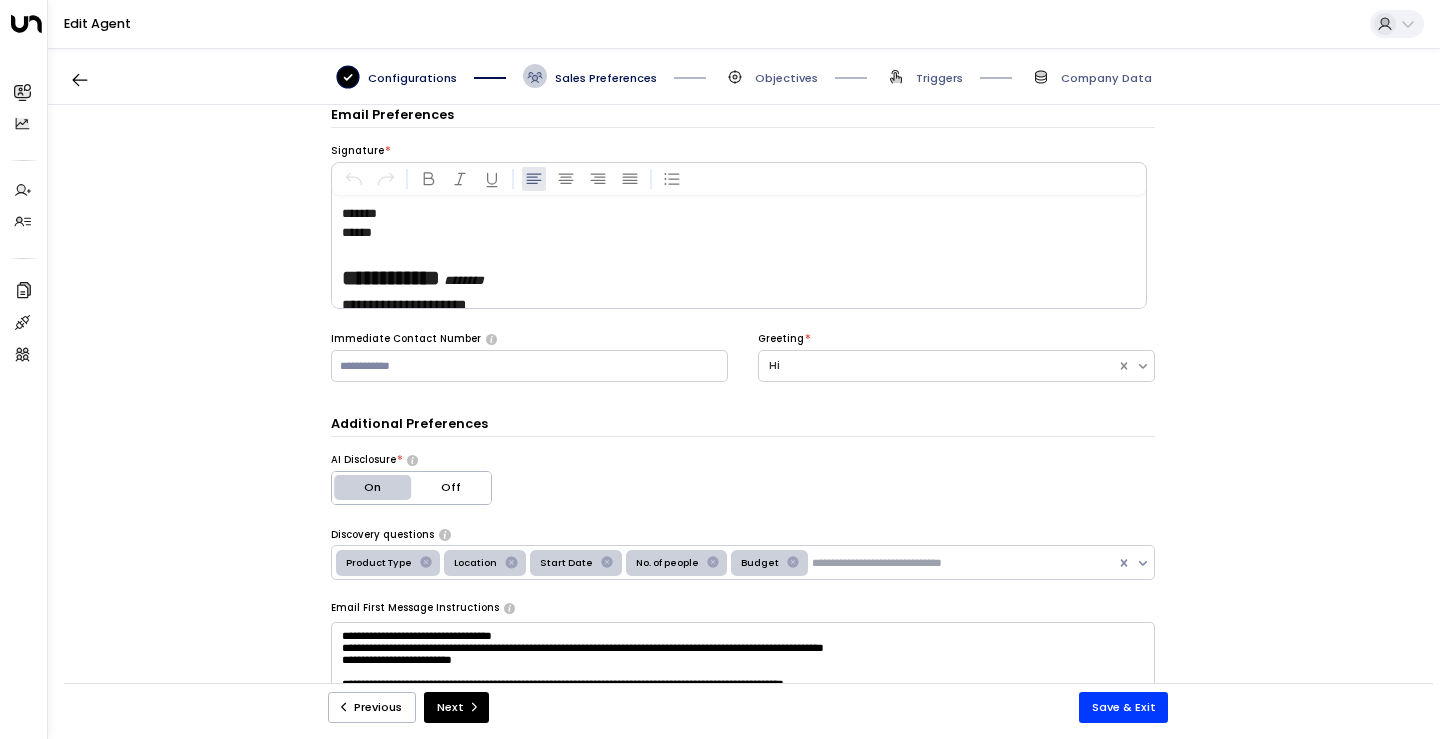 click on "Sales Preferences" at bounding box center [606, 78] 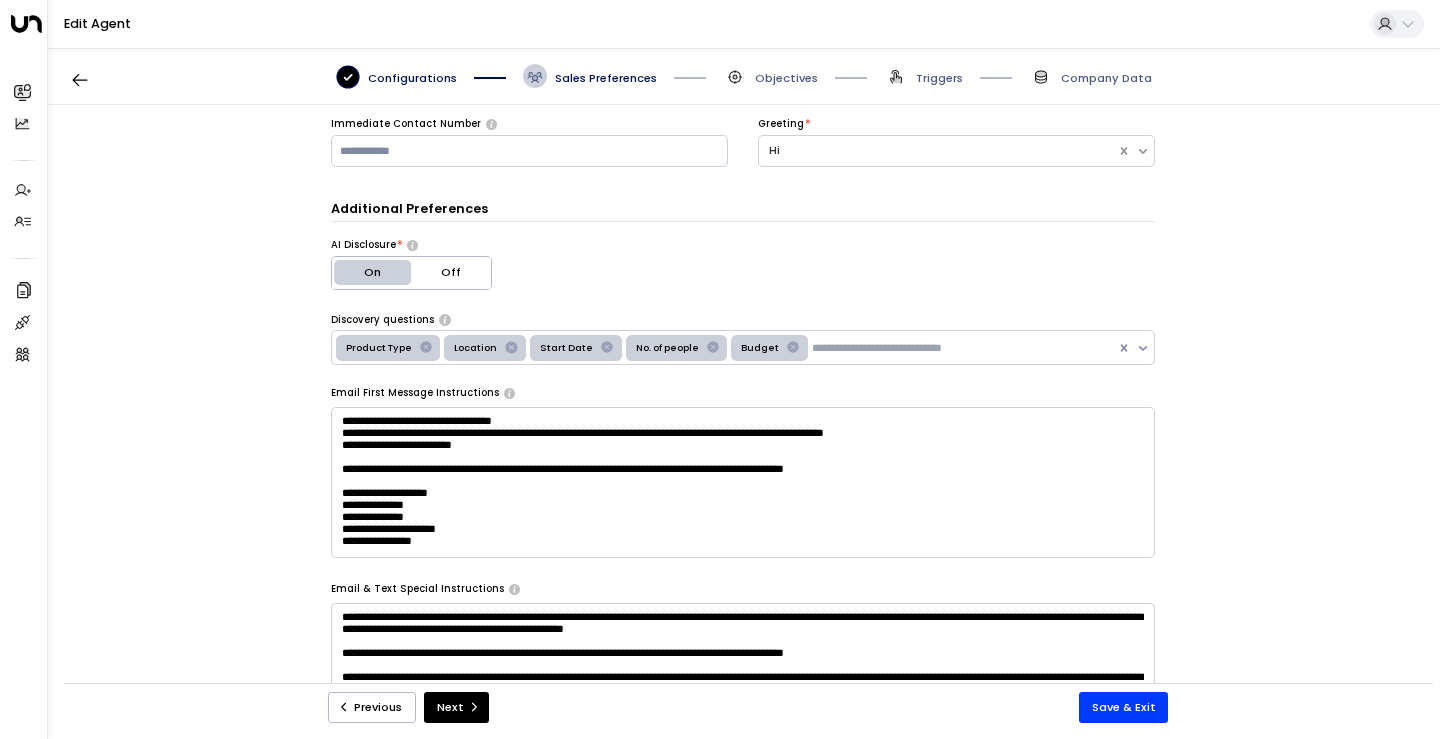 scroll, scrollTop: 243, scrollLeft: 0, axis: vertical 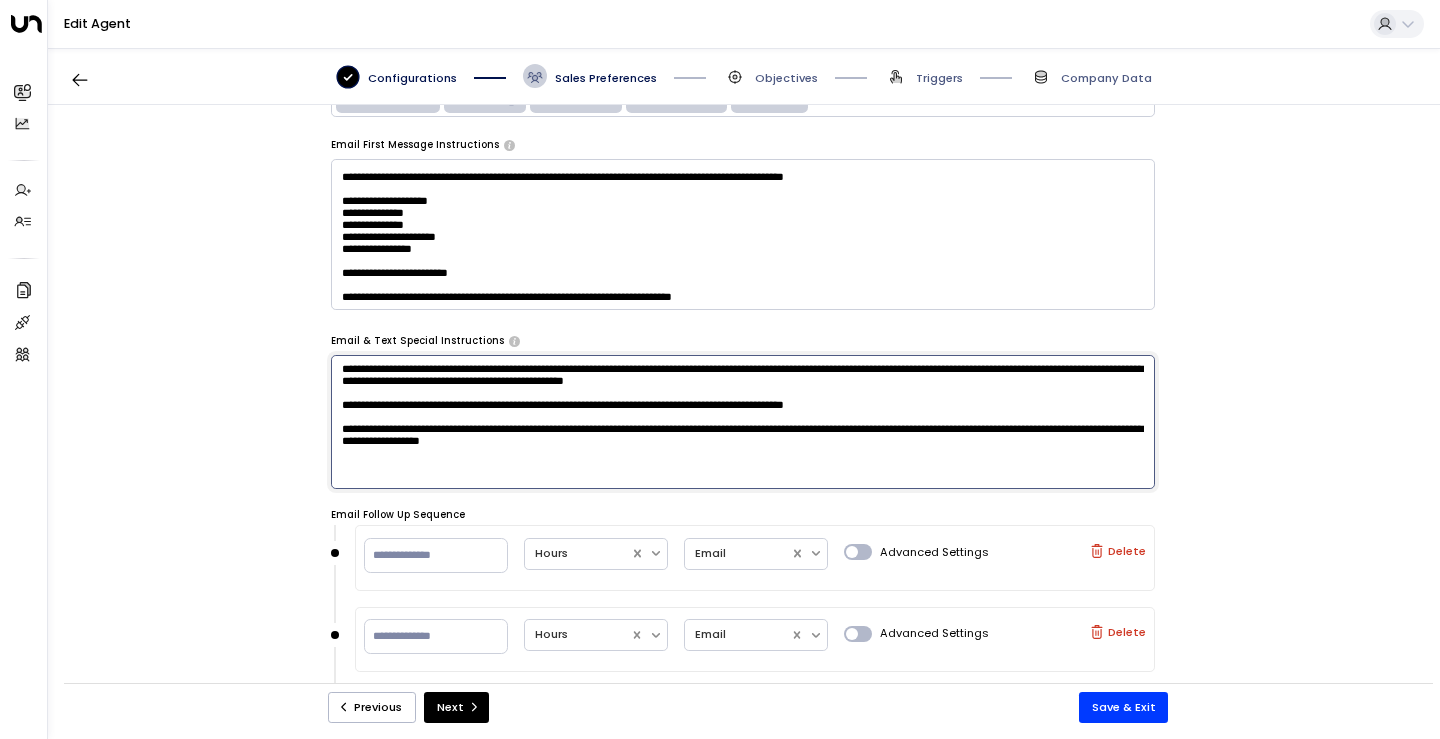 click on "**********" at bounding box center [743, 422] 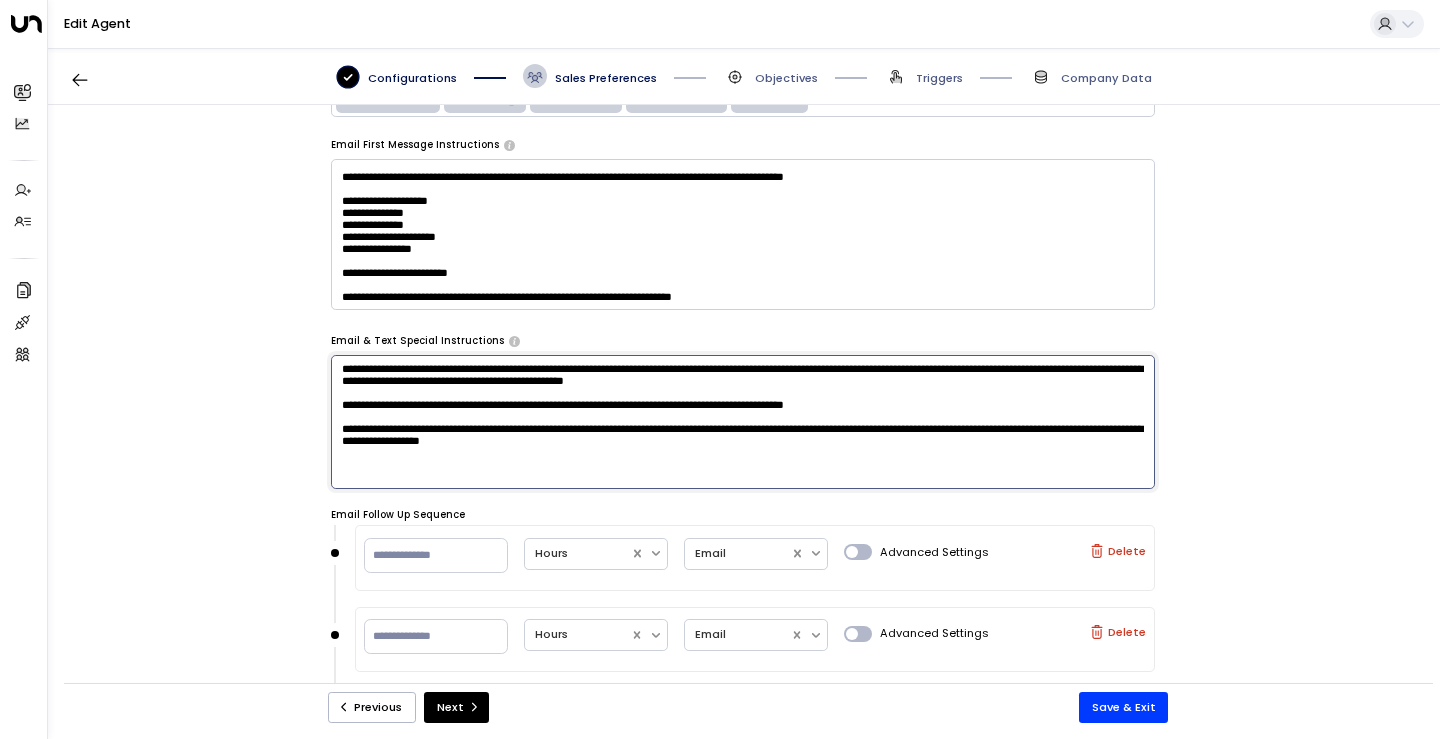 scroll, scrollTop: 437, scrollLeft: 0, axis: vertical 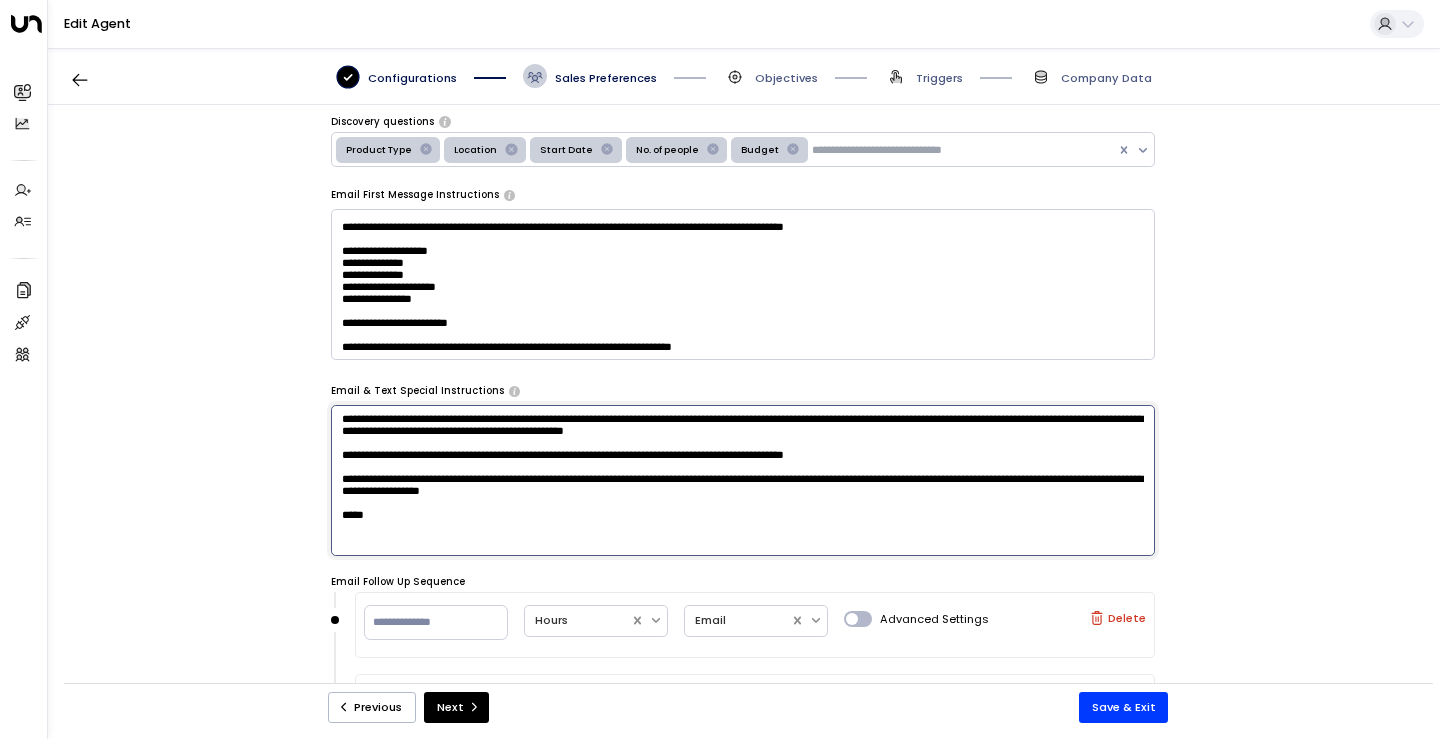 drag, startPoint x: 570, startPoint y: 470, endPoint x: 538, endPoint y: 473, distance: 32.140316 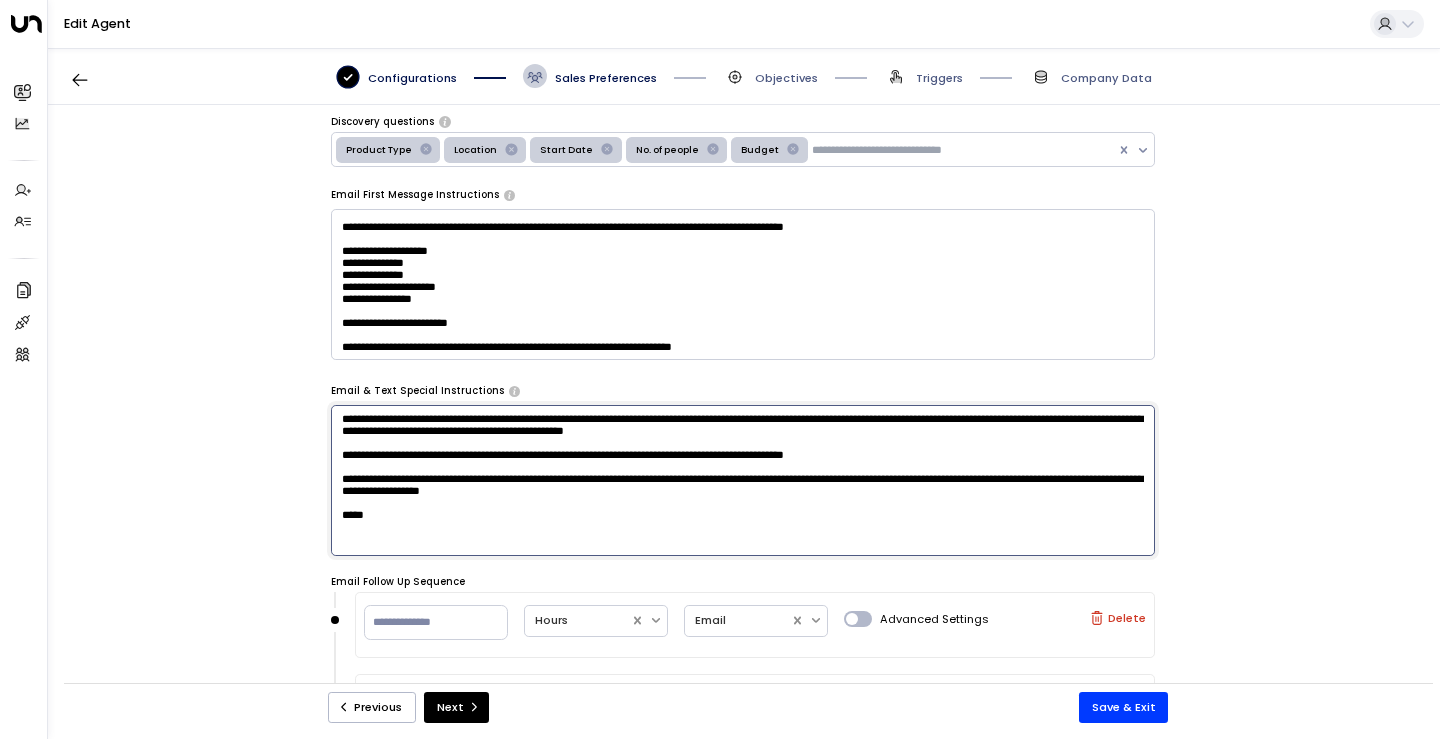 click on "**********" at bounding box center [743, 481] 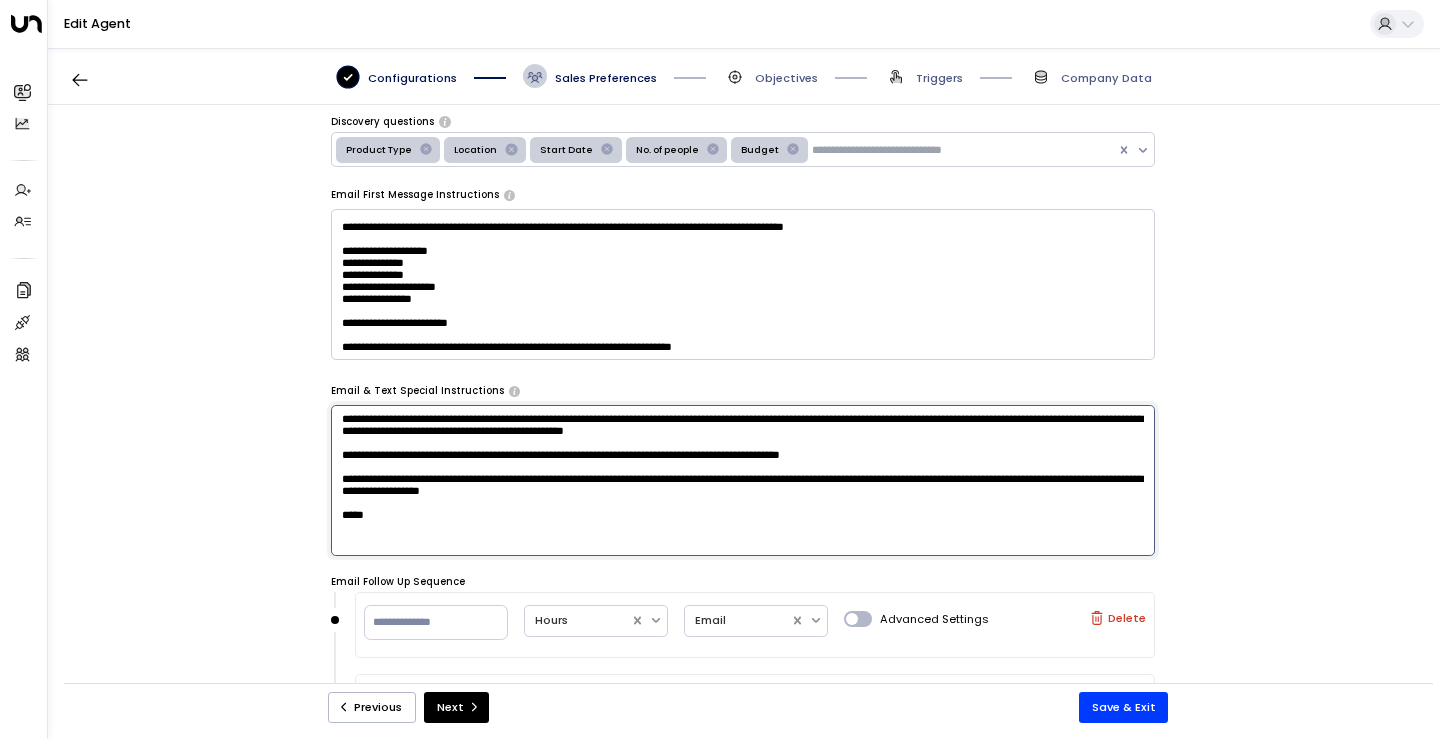 click on "**********" at bounding box center (743, 481) 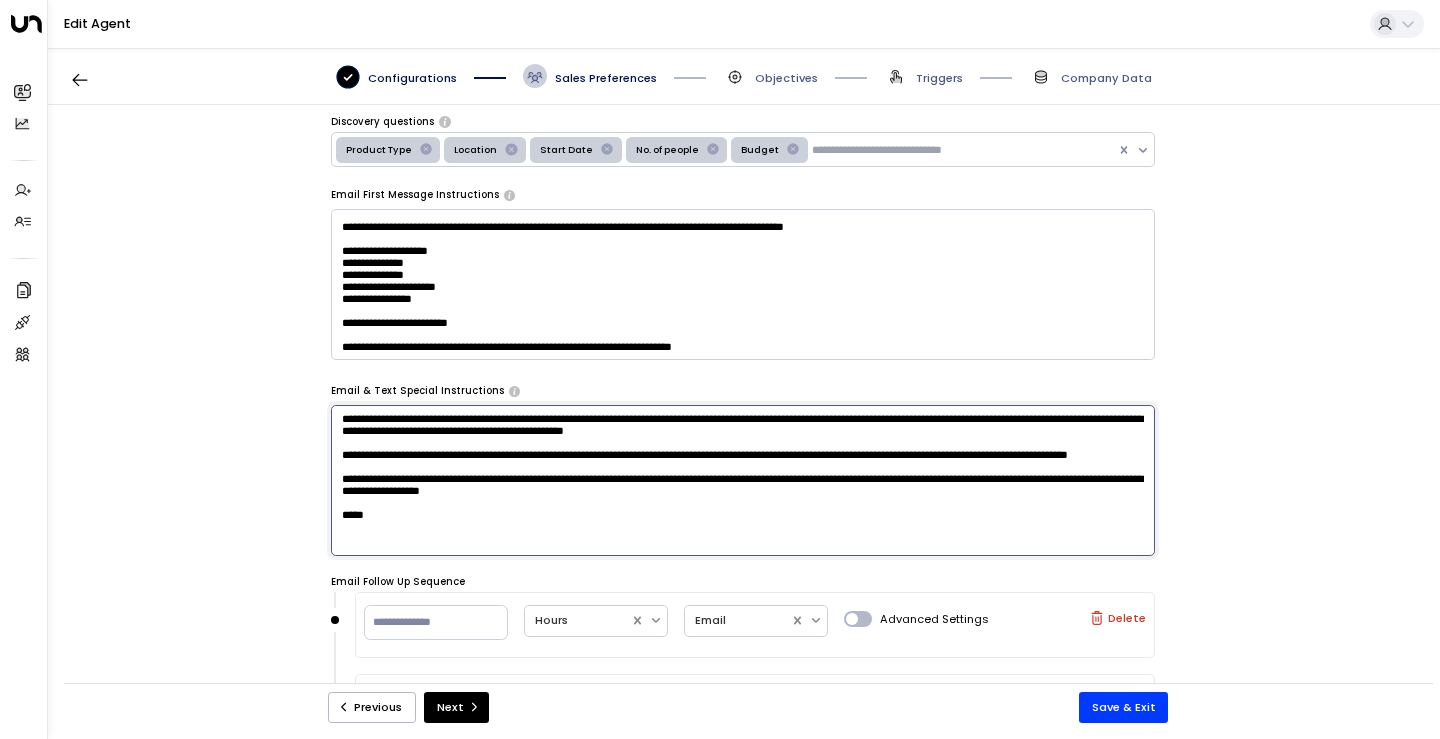 scroll, scrollTop: 34, scrollLeft: 0, axis: vertical 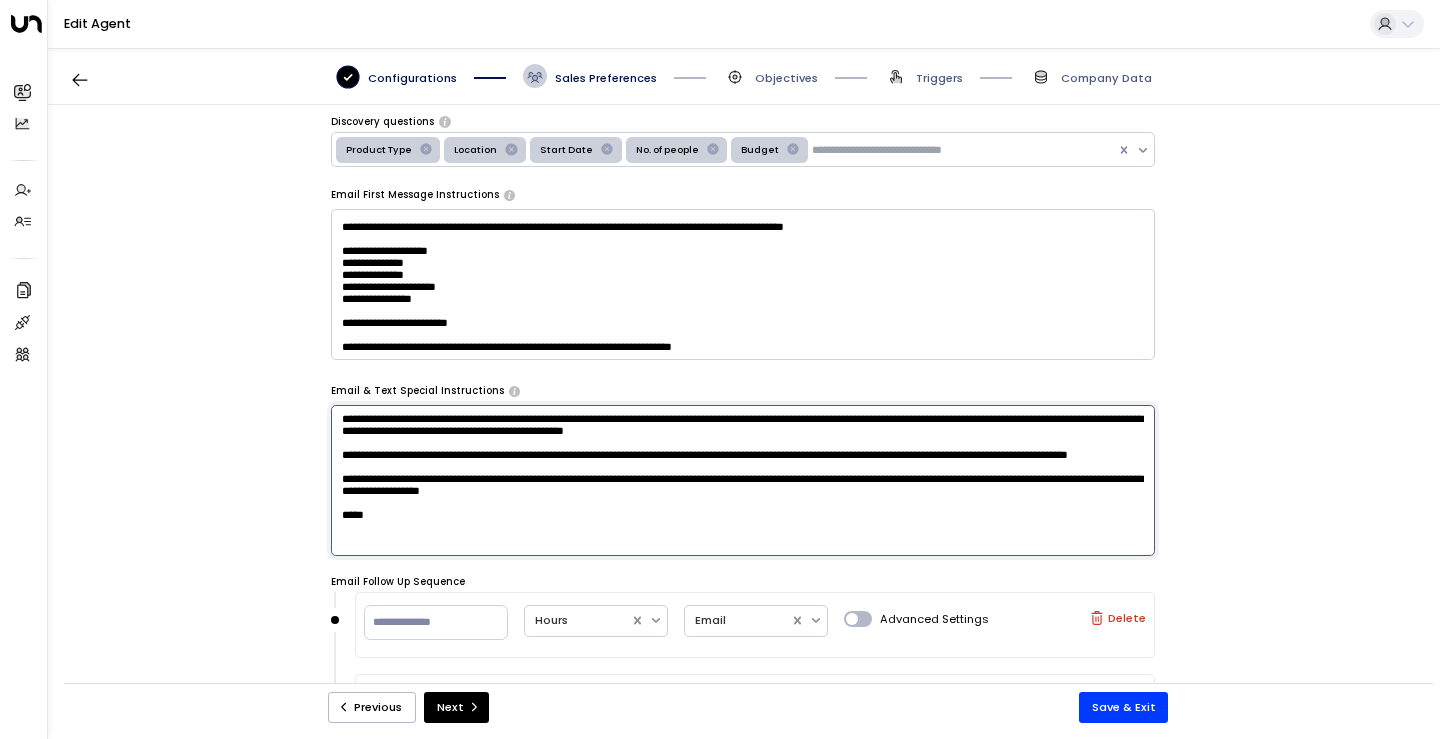 click on "**********" at bounding box center (743, 481) 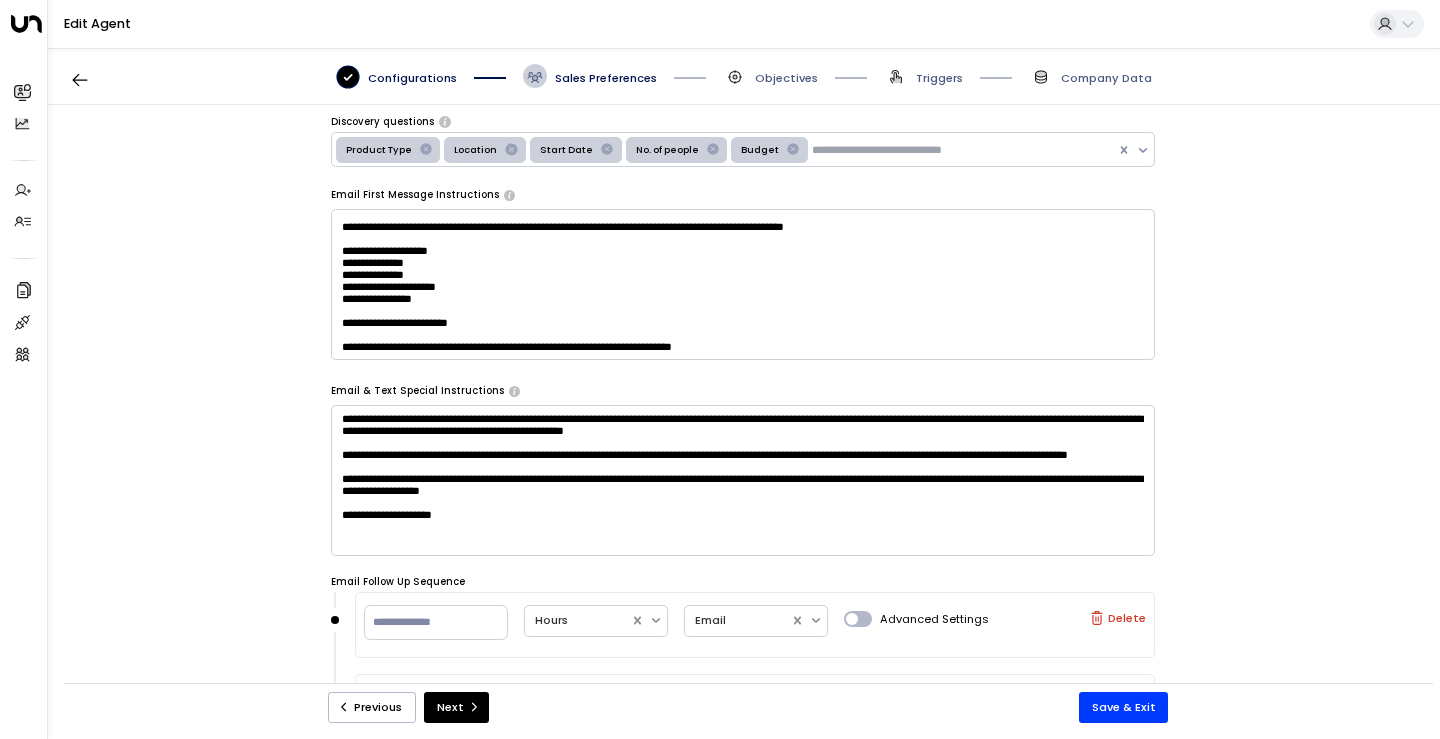 drag, startPoint x: 499, startPoint y: 549, endPoint x: 776, endPoint y: 511, distance: 279.59436 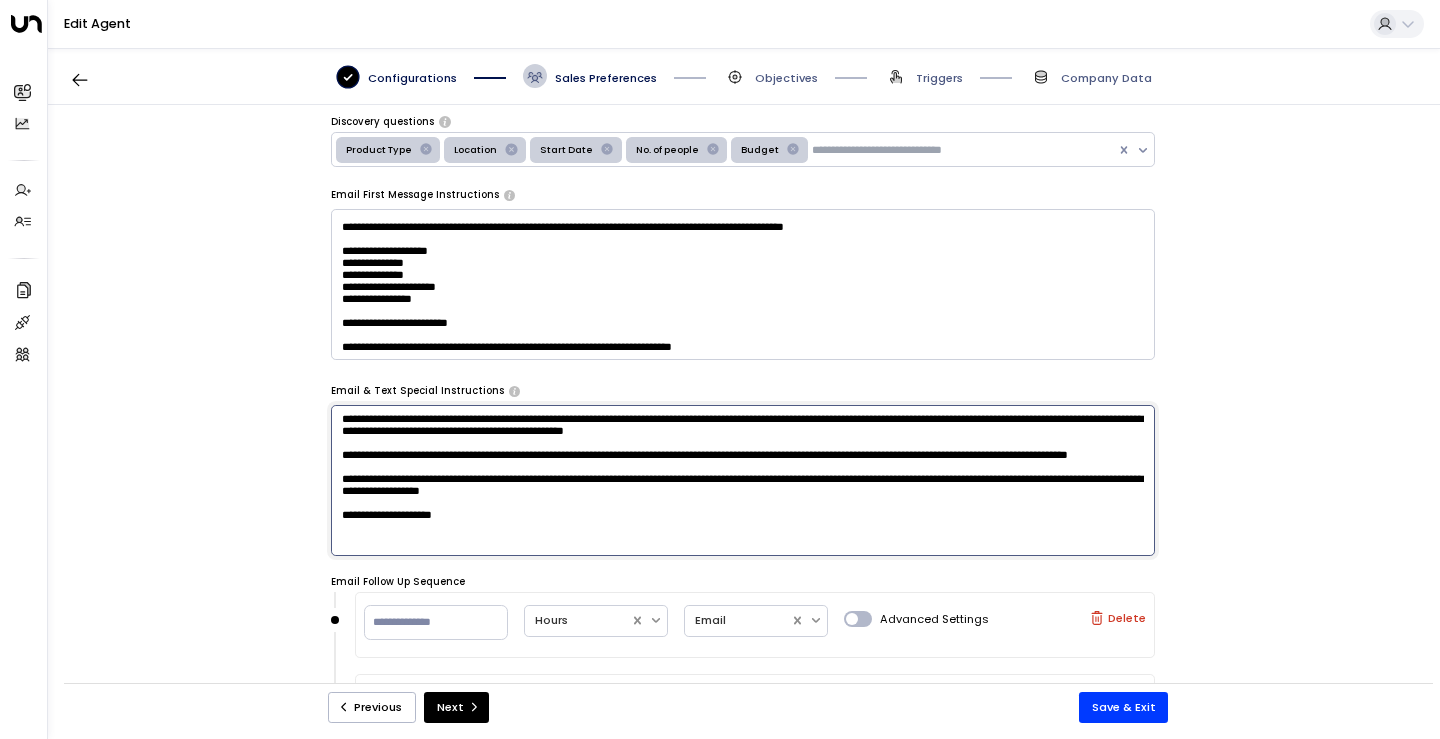 drag, startPoint x: 776, startPoint y: 511, endPoint x: 755, endPoint y: 546, distance: 40.81666 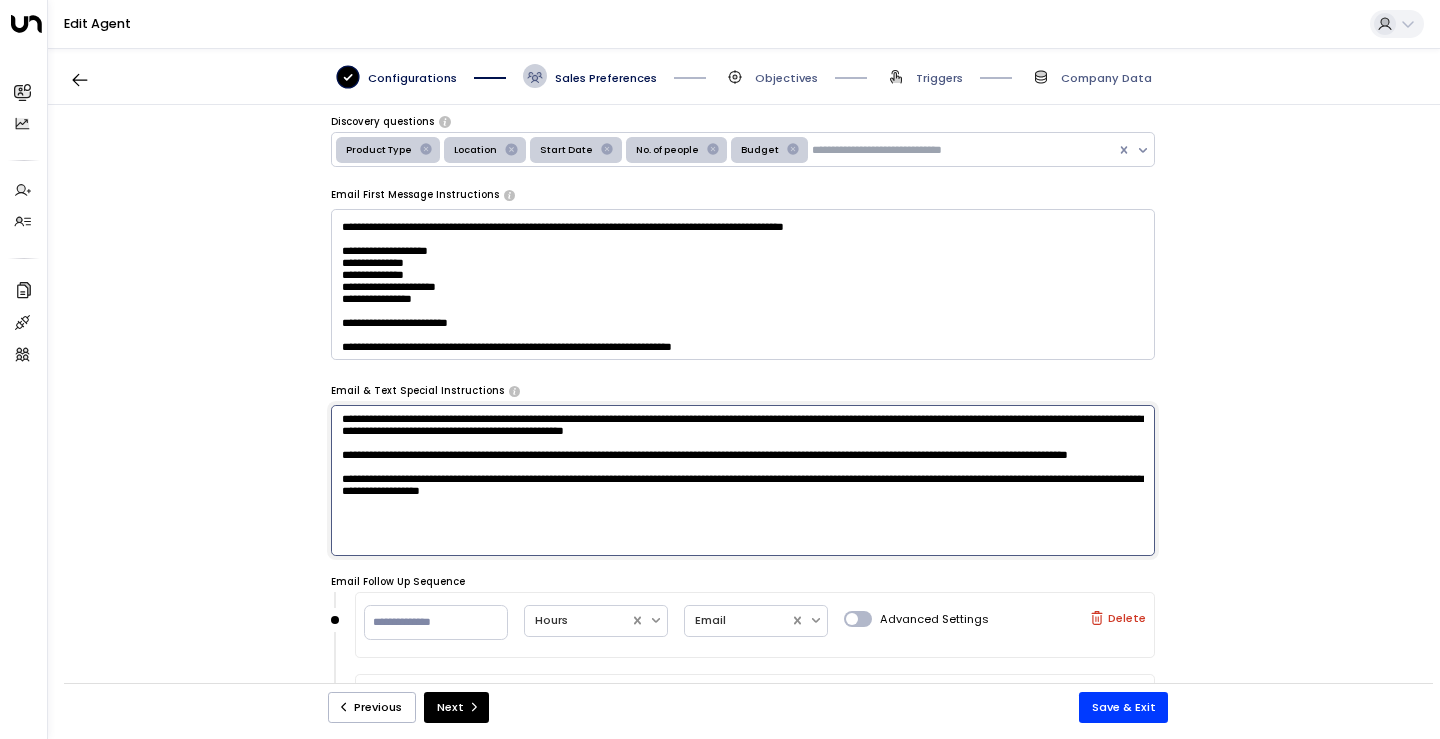 scroll, scrollTop: 0, scrollLeft: 0, axis: both 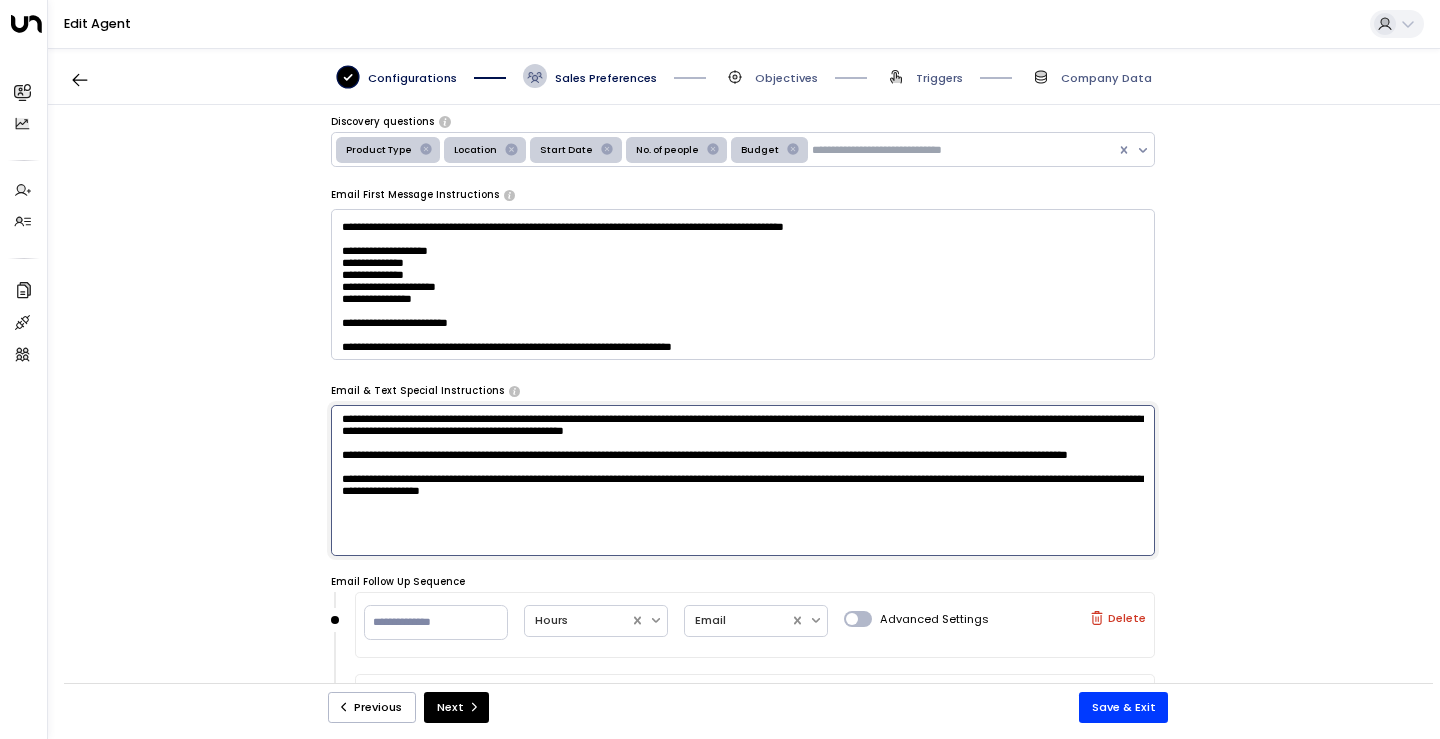 type on "**********" 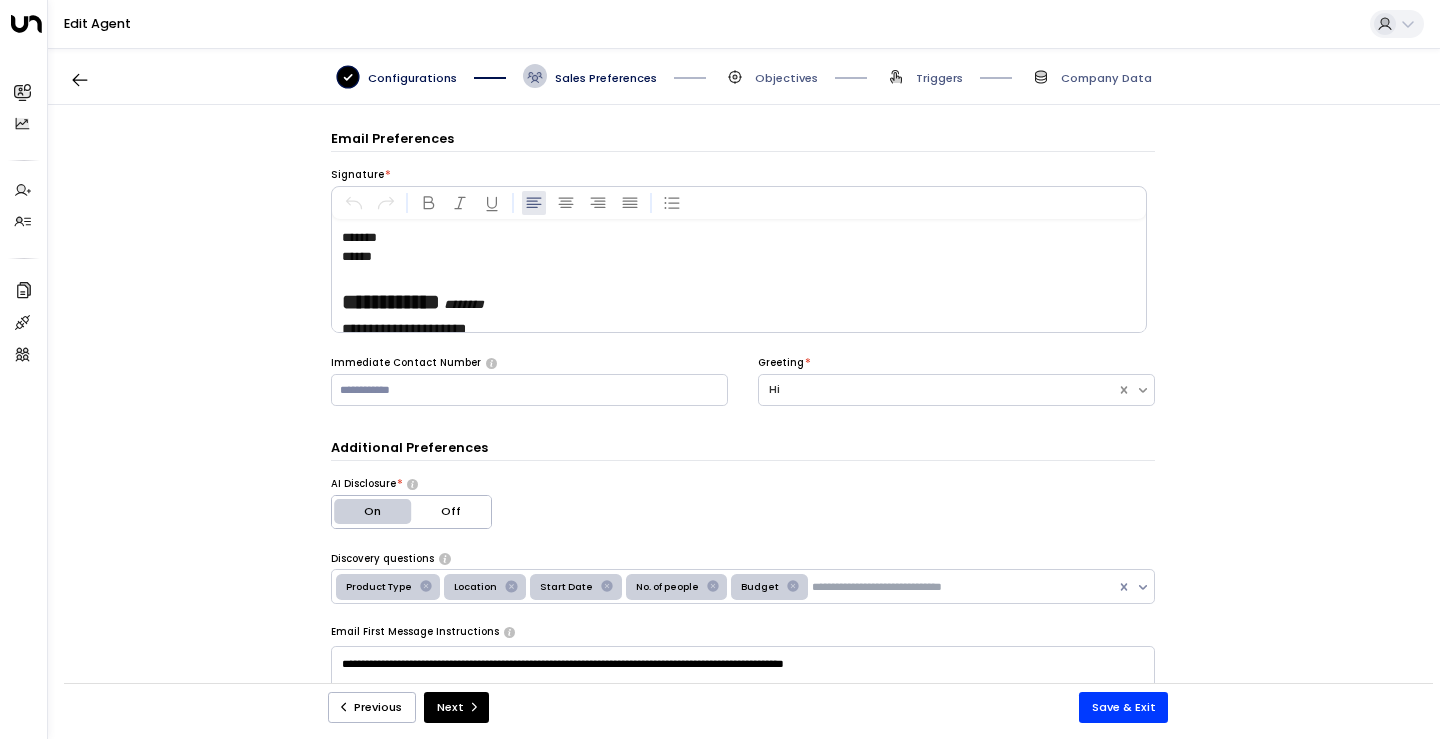 scroll, scrollTop: 0, scrollLeft: 0, axis: both 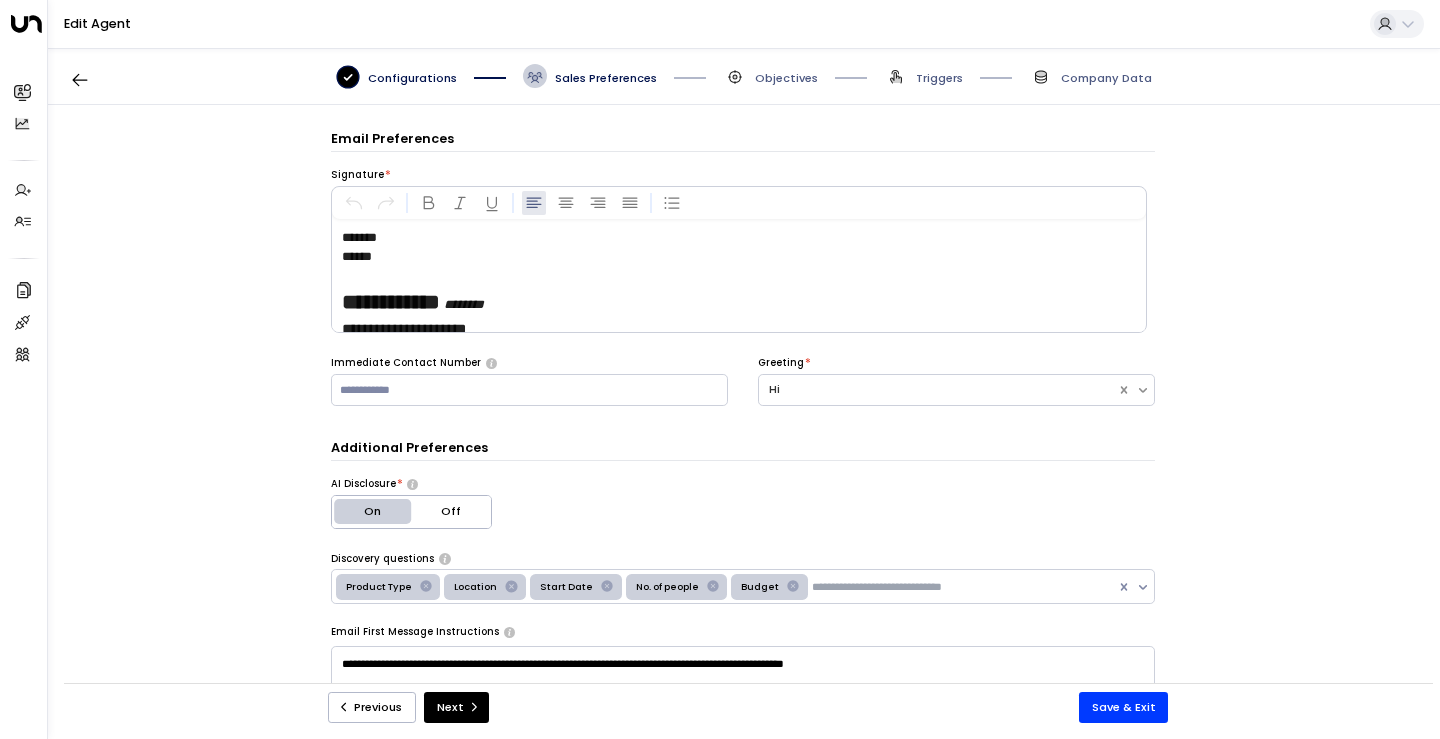 click on "Sales Preferences" at bounding box center (606, 78) 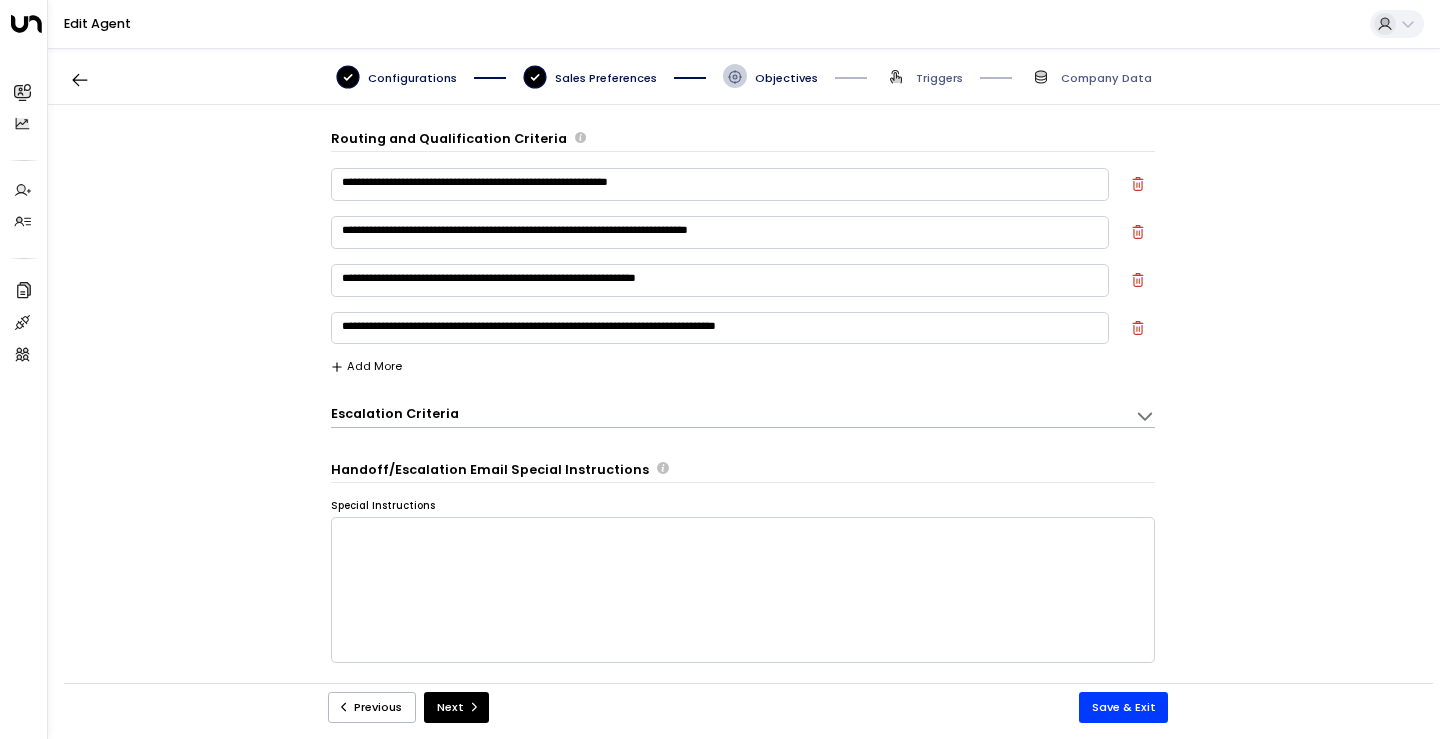 scroll, scrollTop: 0, scrollLeft: 0, axis: both 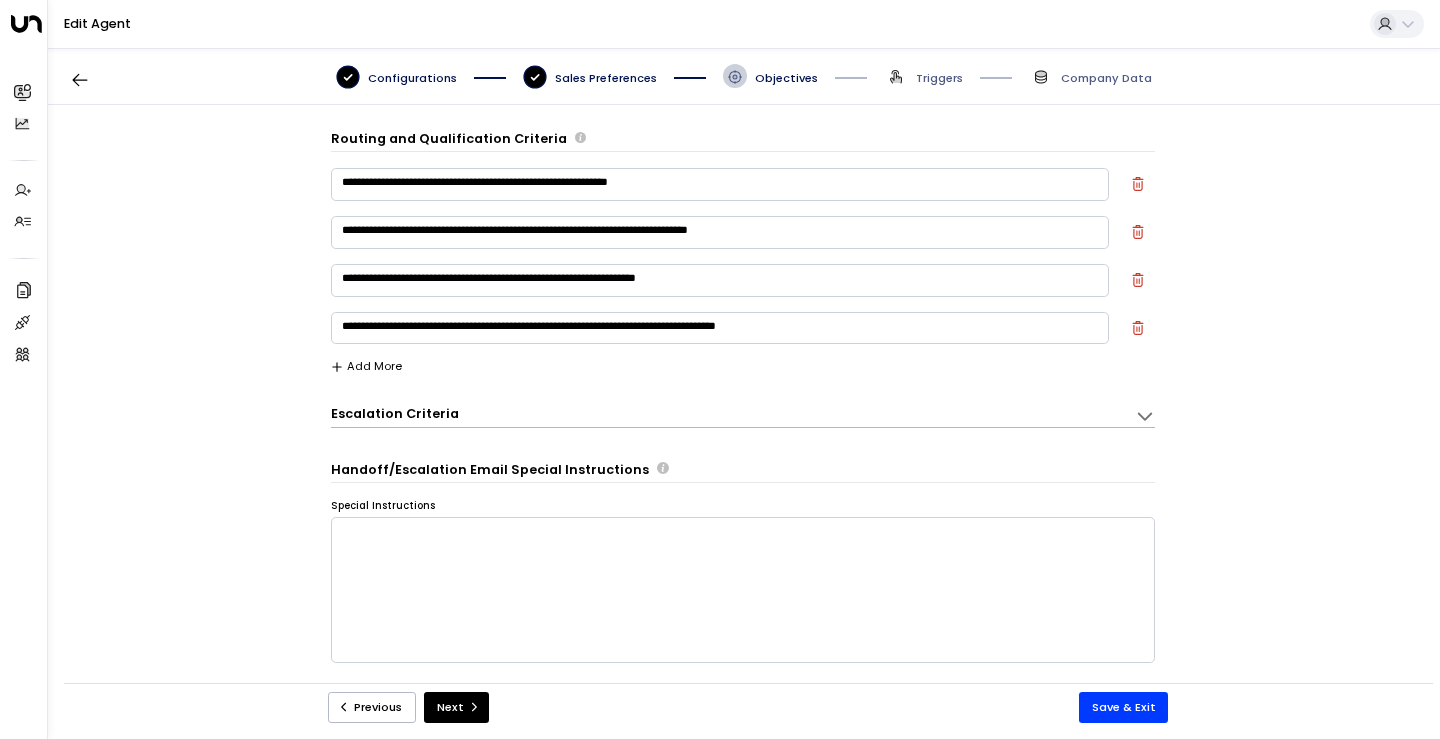 click on "Add More" at bounding box center (366, 366) 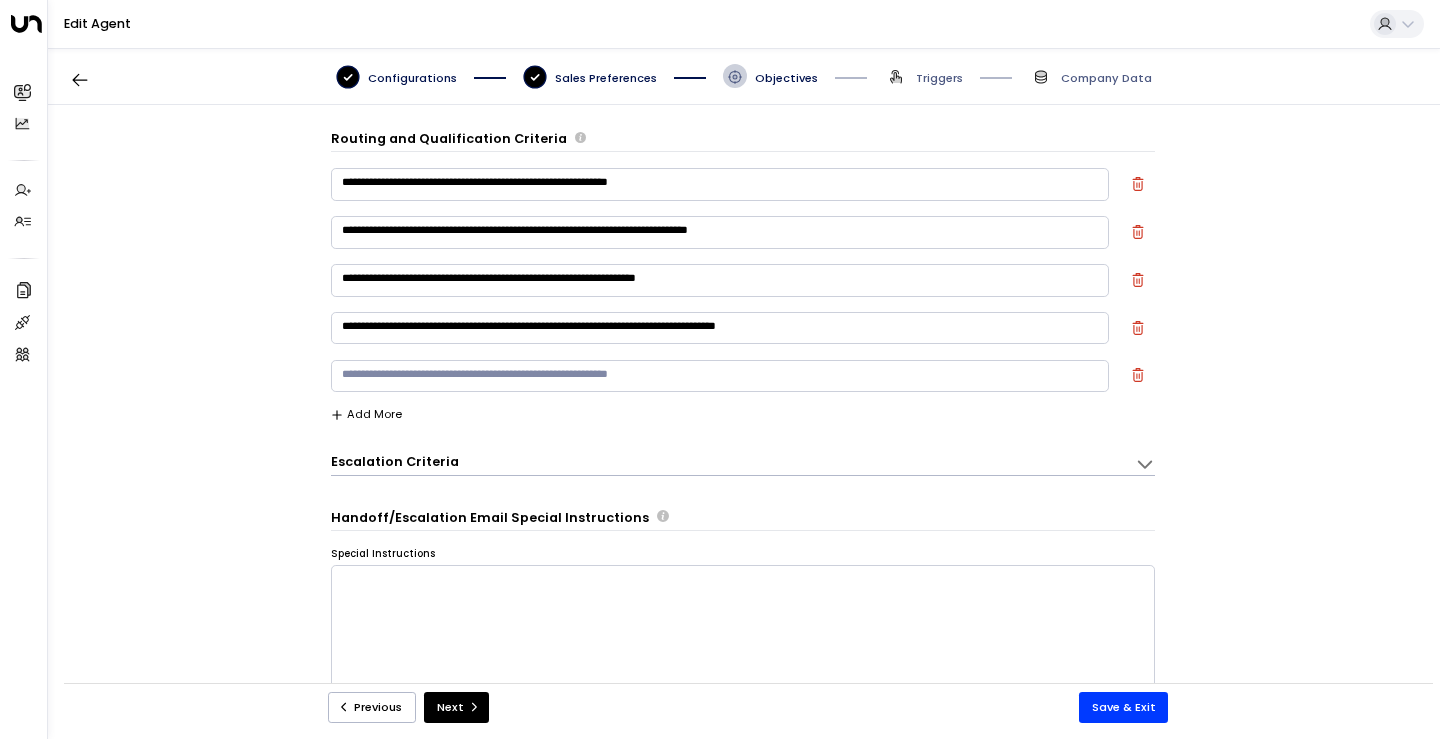 click at bounding box center [720, 376] 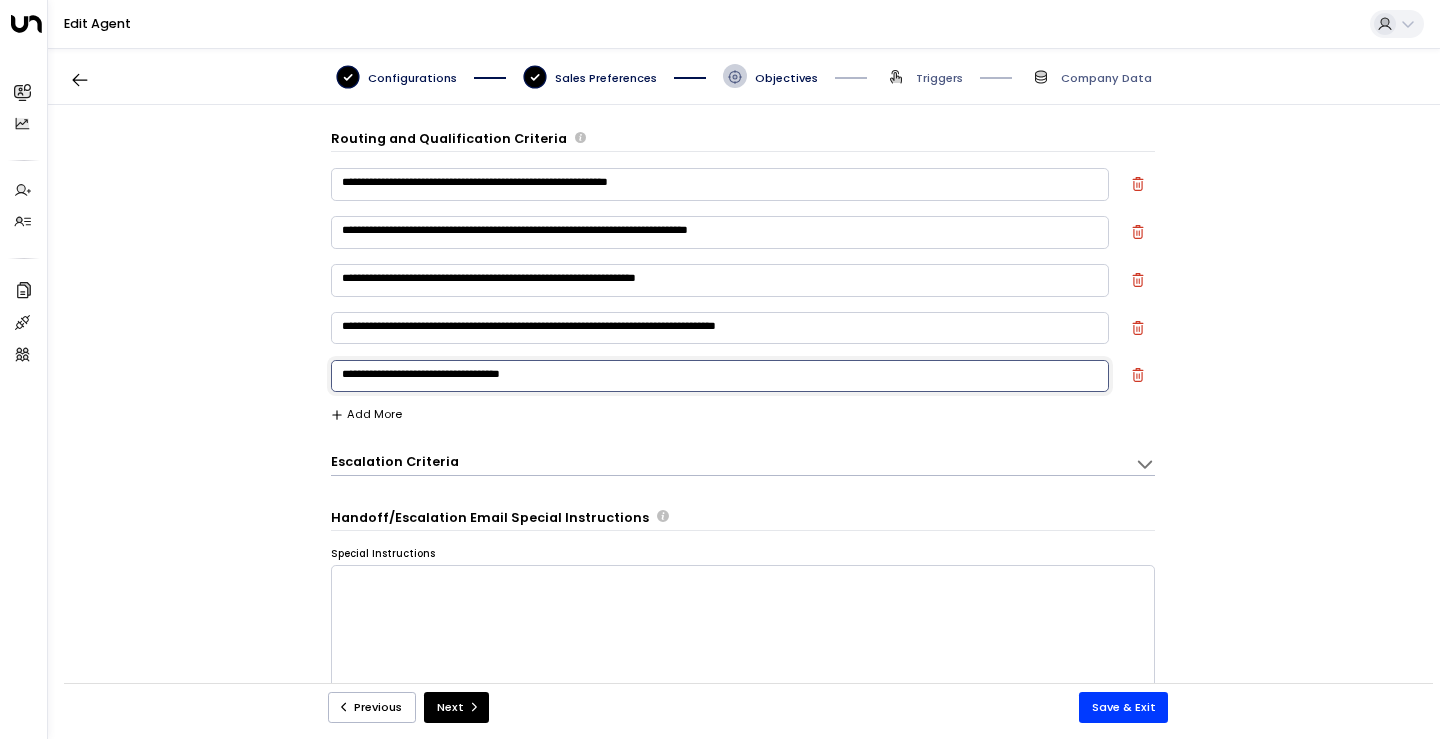 scroll, scrollTop: 0, scrollLeft: 0, axis: both 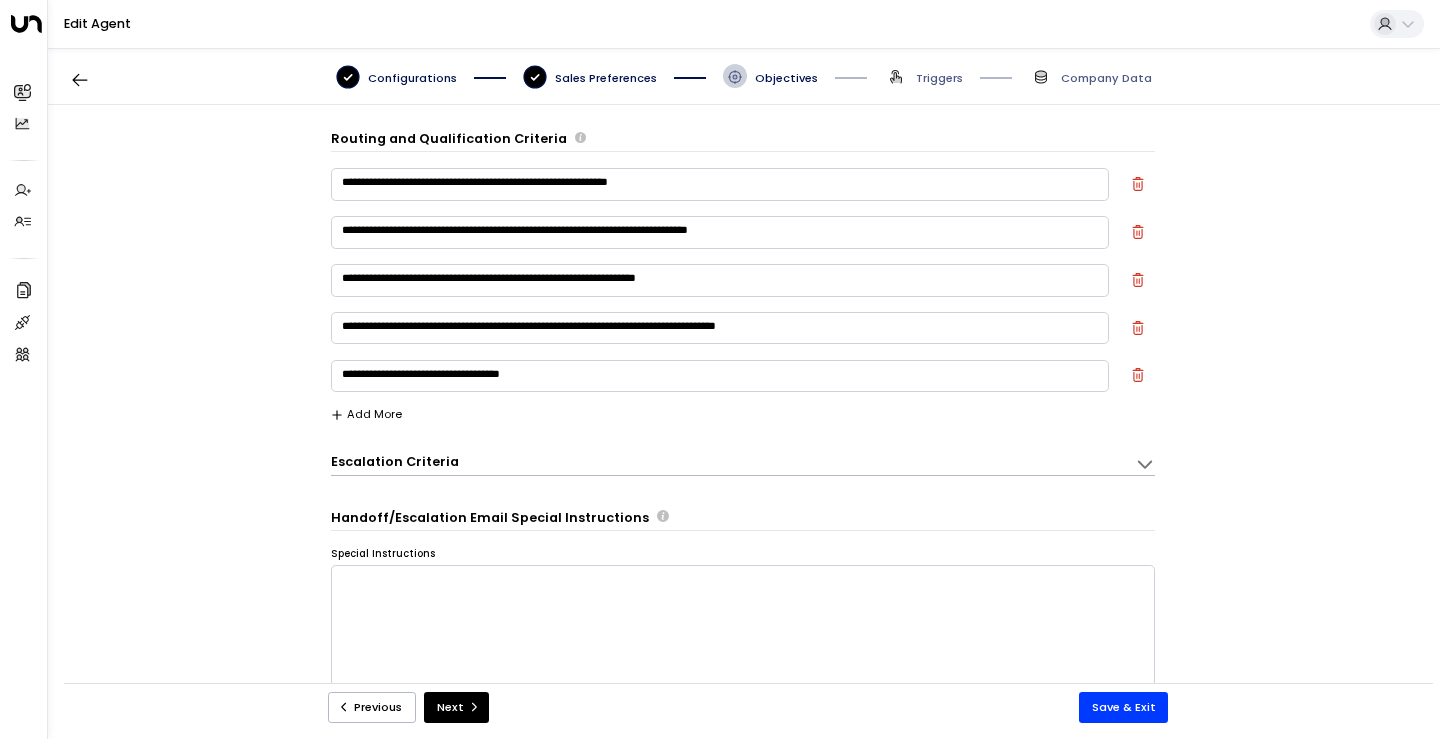 drag, startPoint x: 621, startPoint y: 365, endPoint x: 0, endPoint y: 366, distance: 621.0008 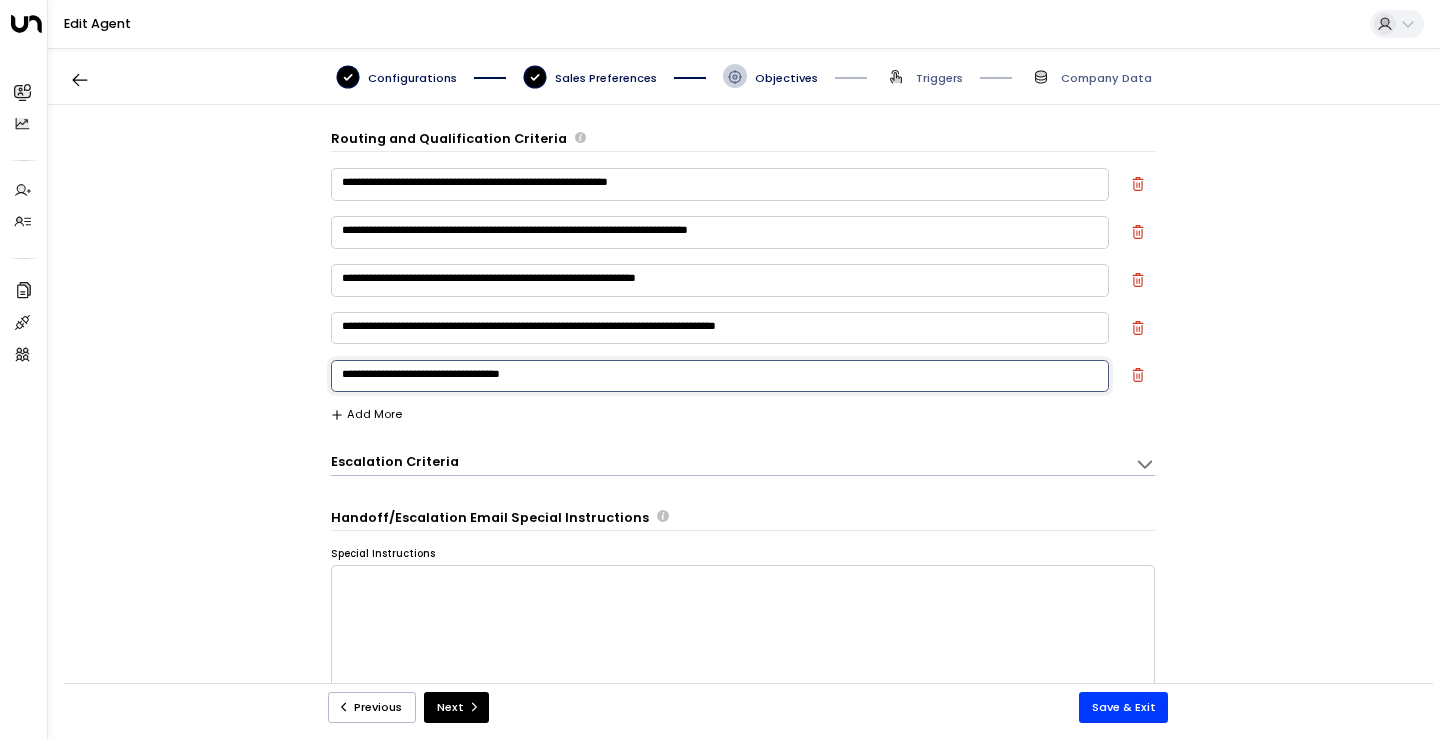 click on "**********" at bounding box center [720, 376] 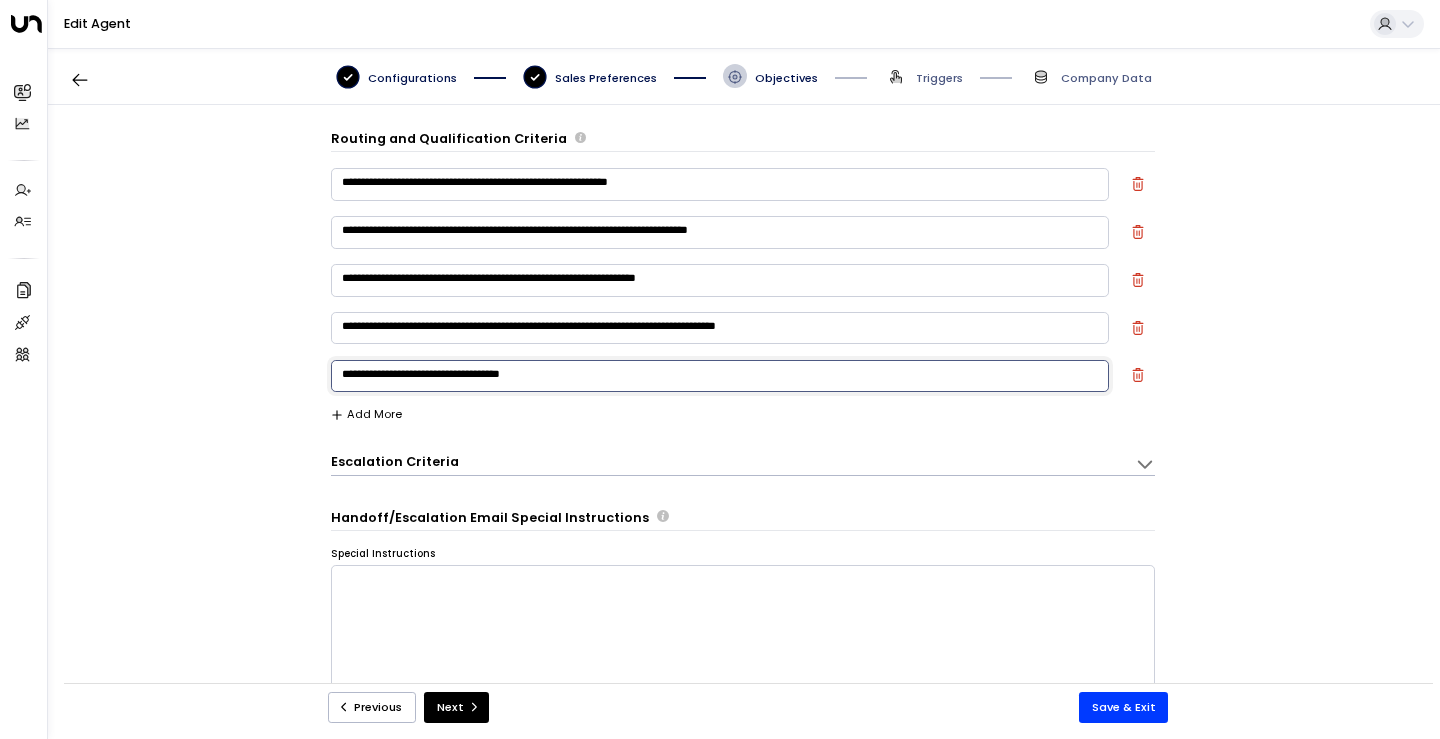 click on "**********" at bounding box center [720, 376] 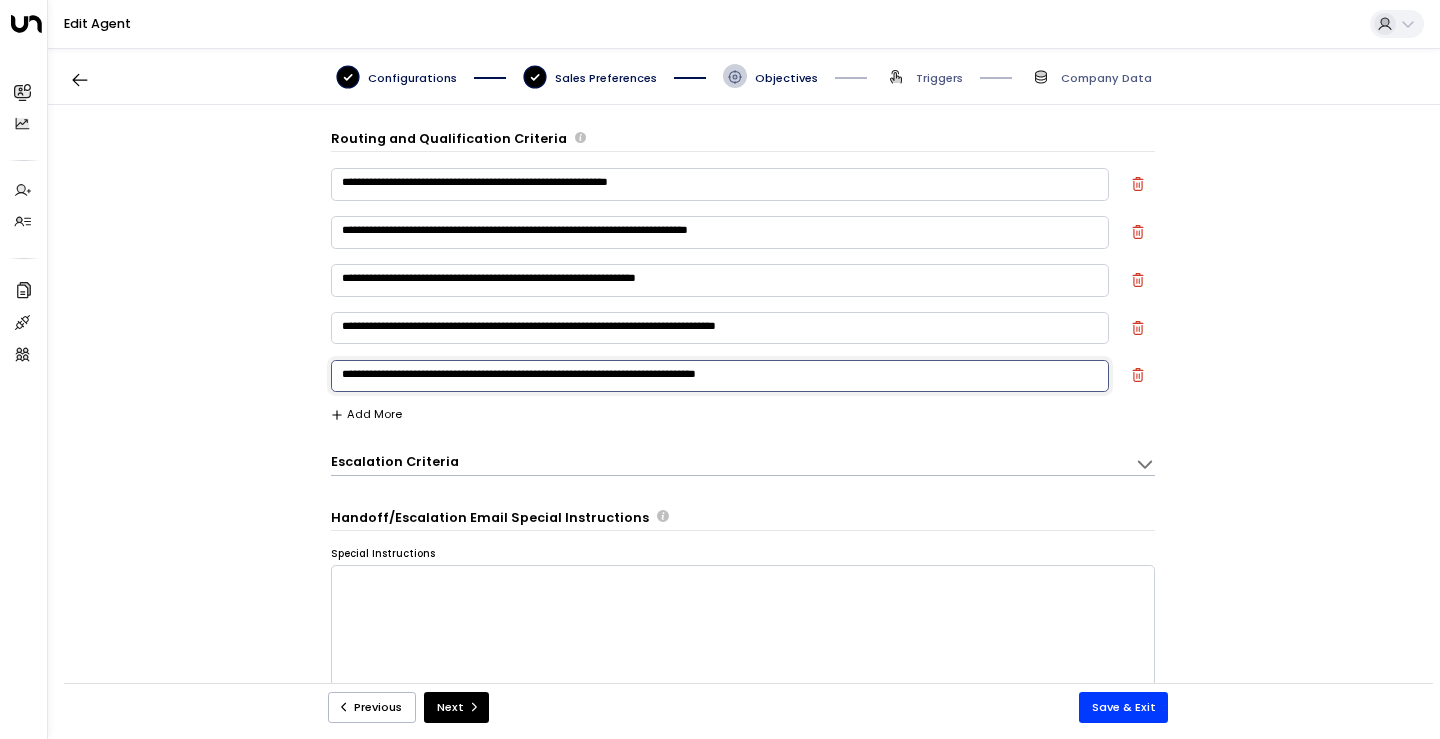 click on "**********" at bounding box center [720, 376] 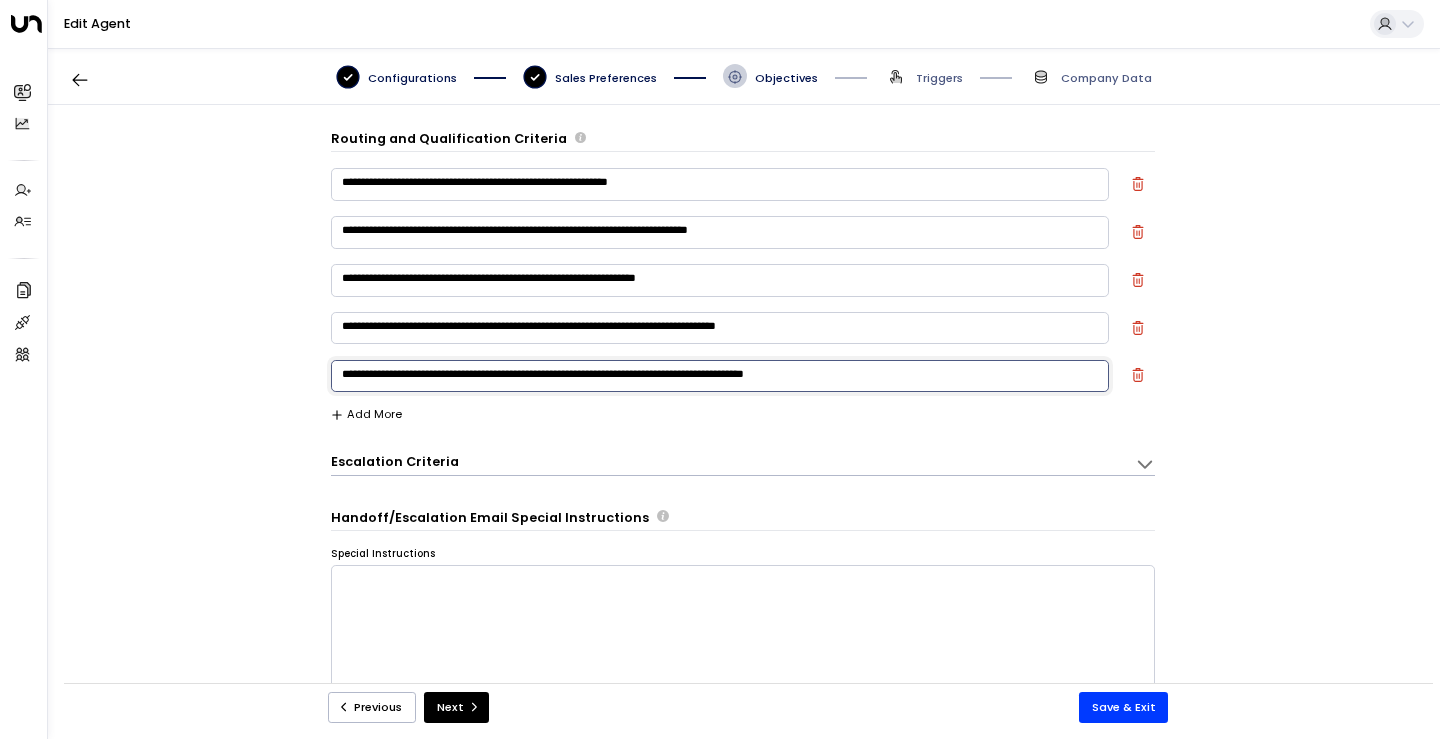 click on "**********" at bounding box center (720, 376) 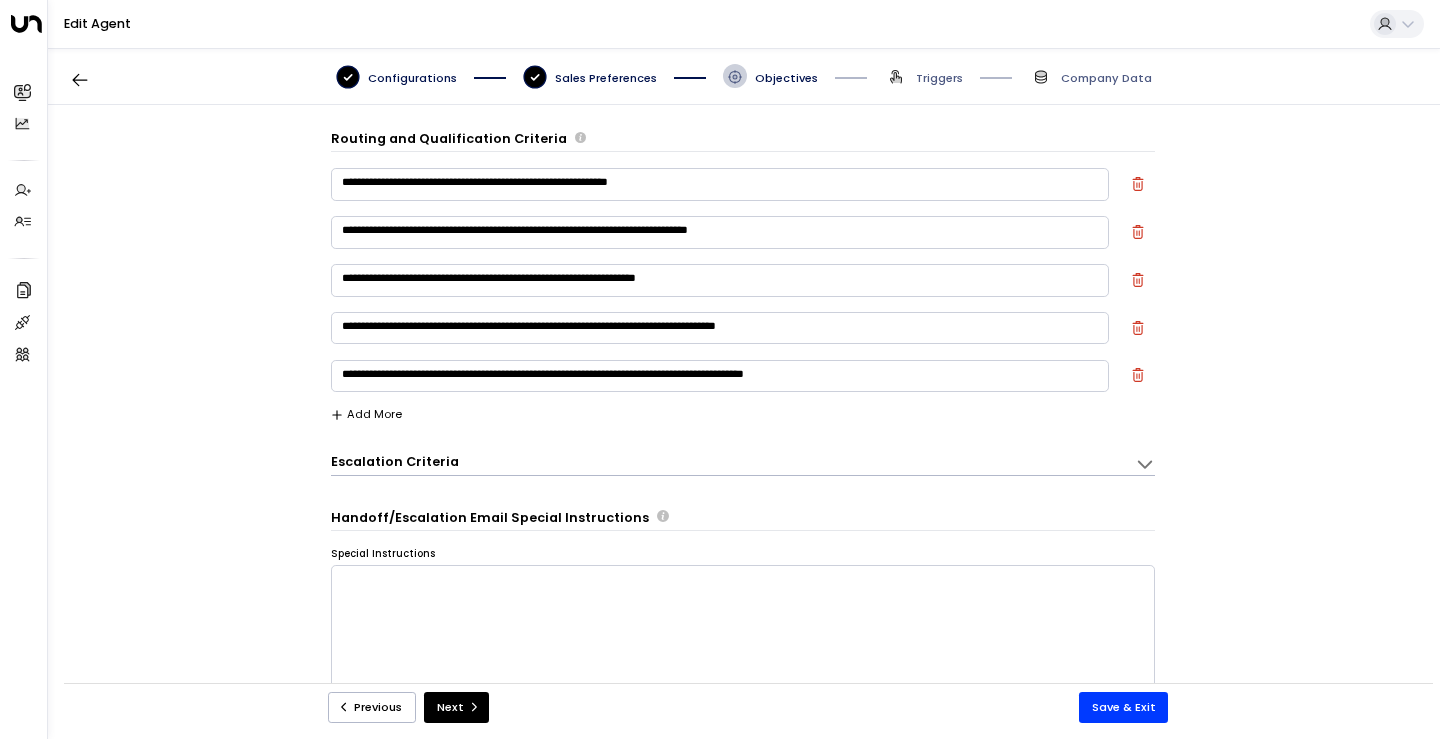 click on "**********" at bounding box center [743, 402] 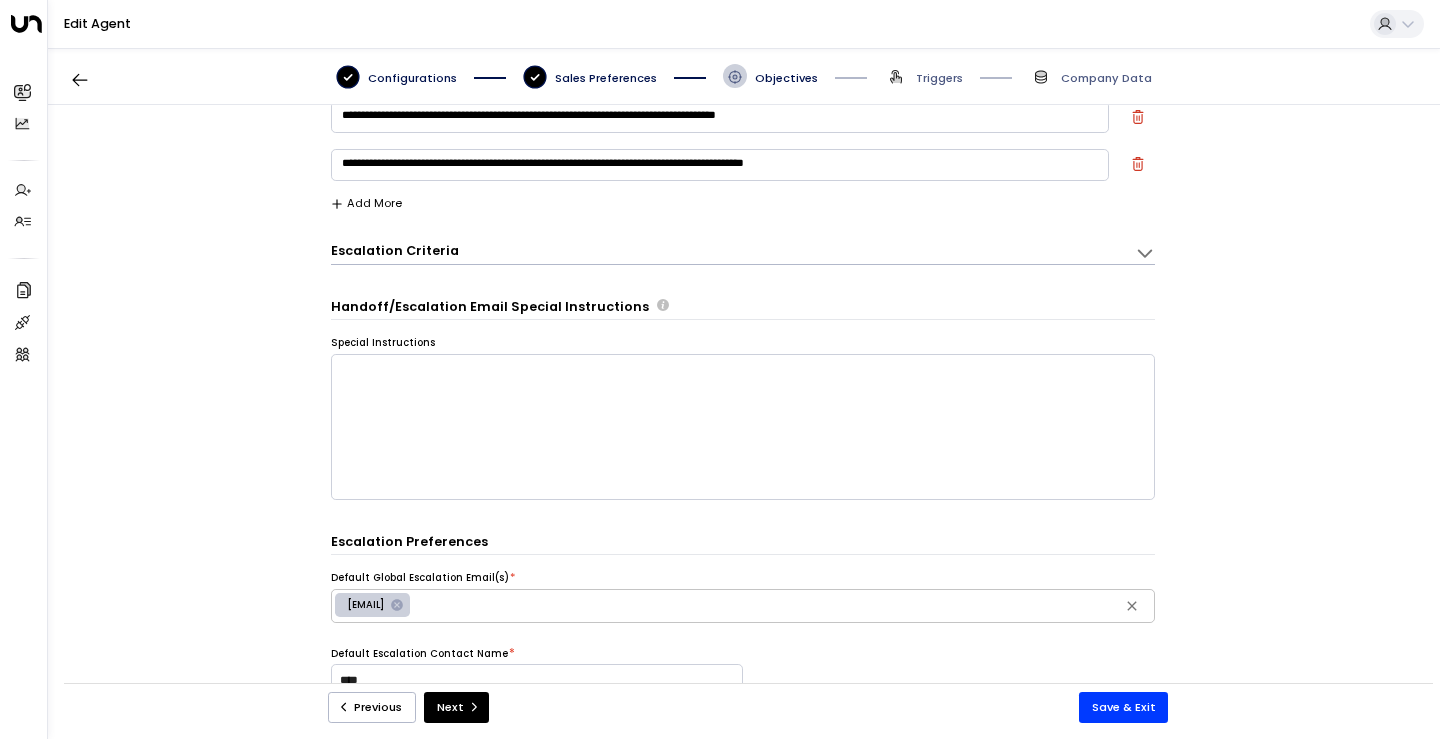 scroll, scrollTop: 222, scrollLeft: 0, axis: vertical 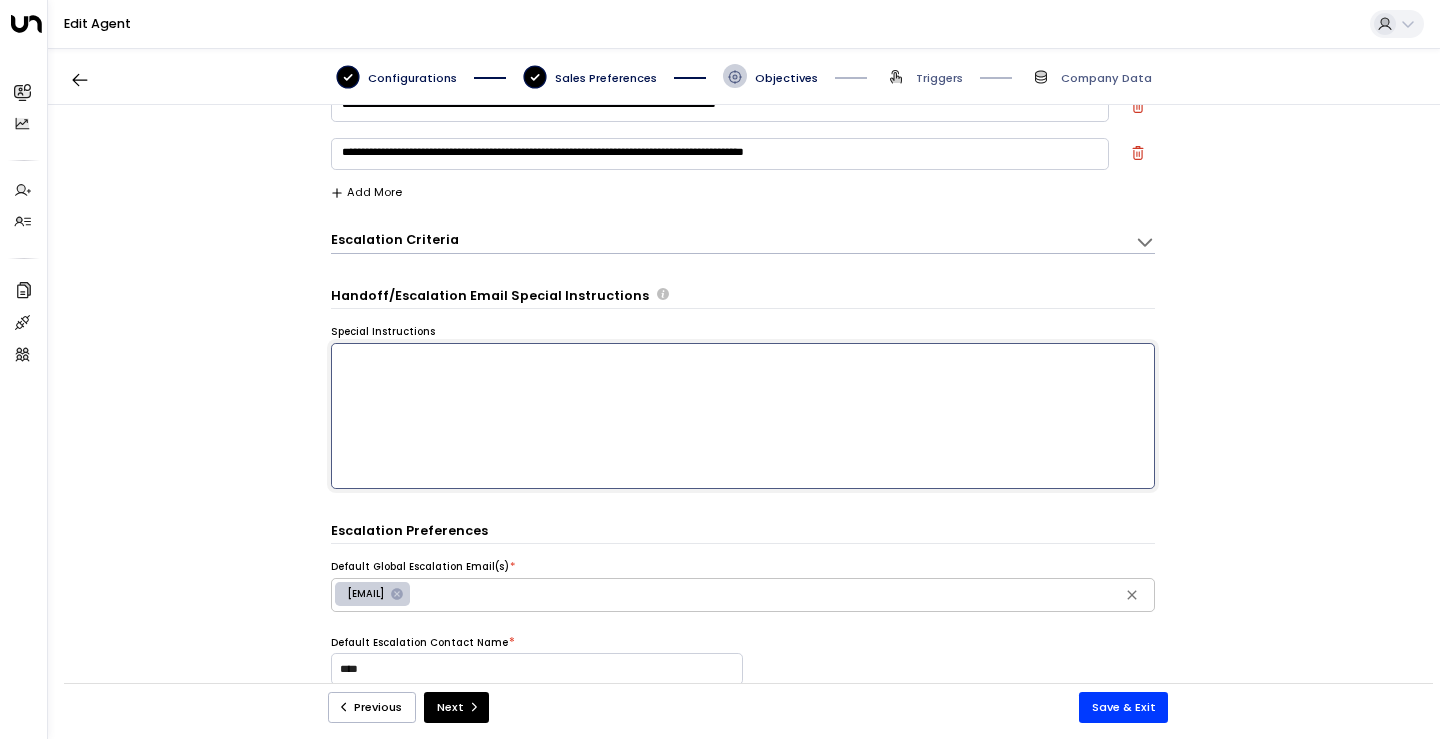click at bounding box center [743, 416] 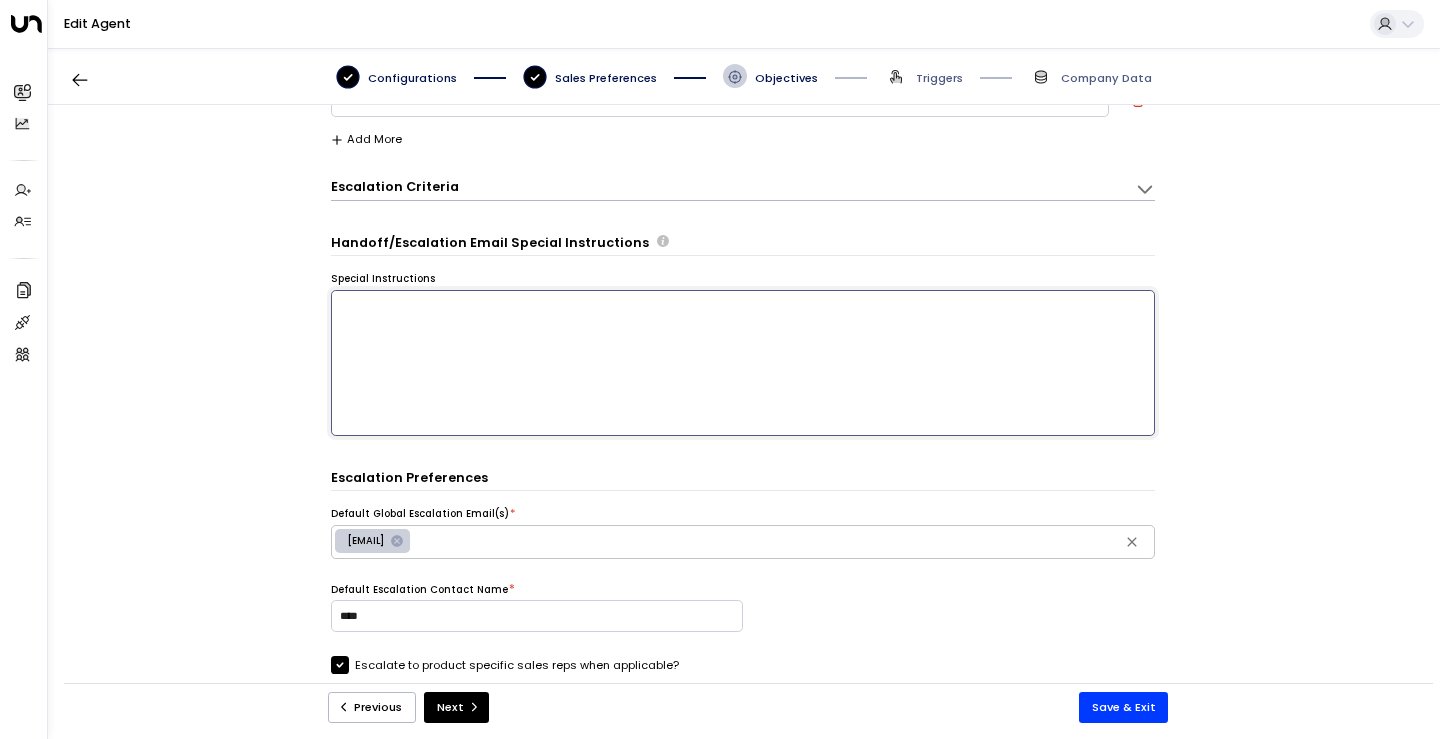 scroll, scrollTop: 273, scrollLeft: 0, axis: vertical 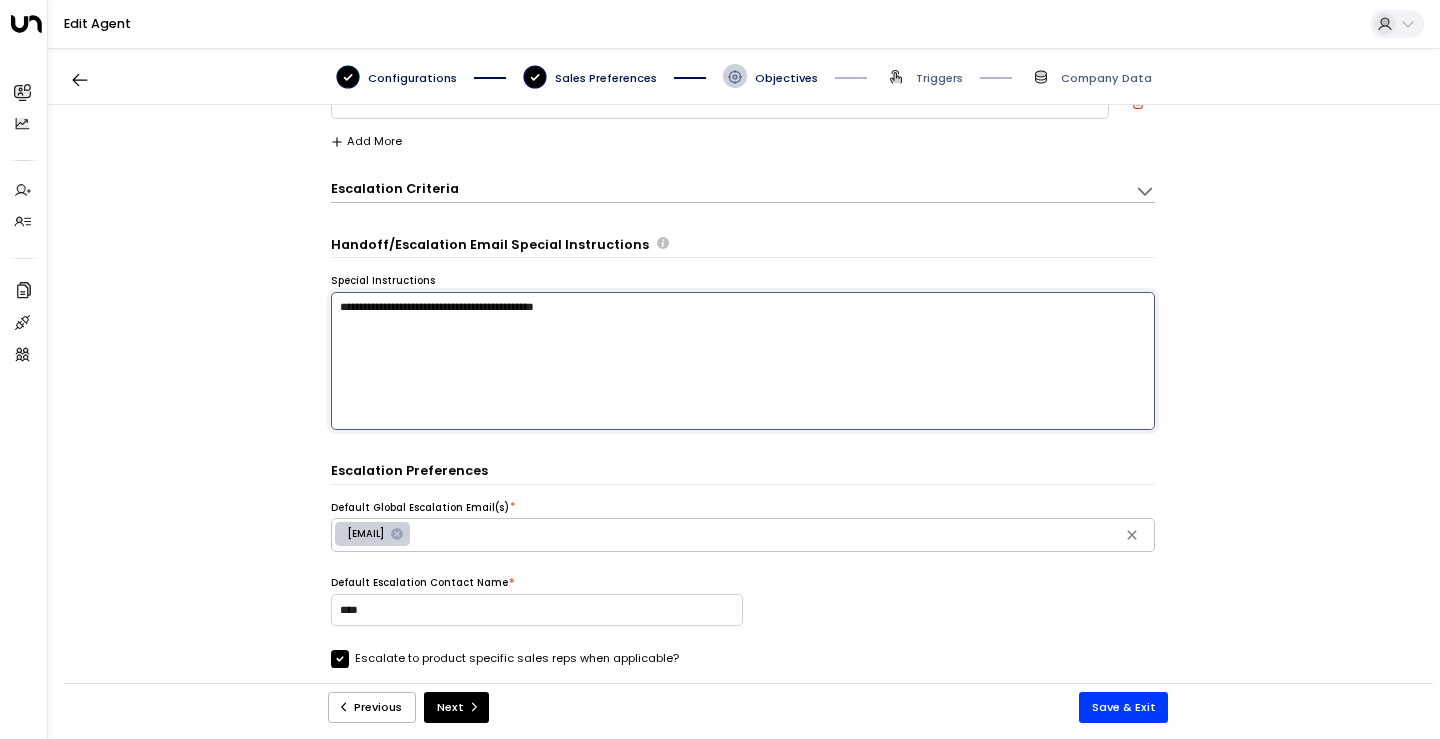 drag, startPoint x: 441, startPoint y: 303, endPoint x: 739, endPoint y: 303, distance: 298 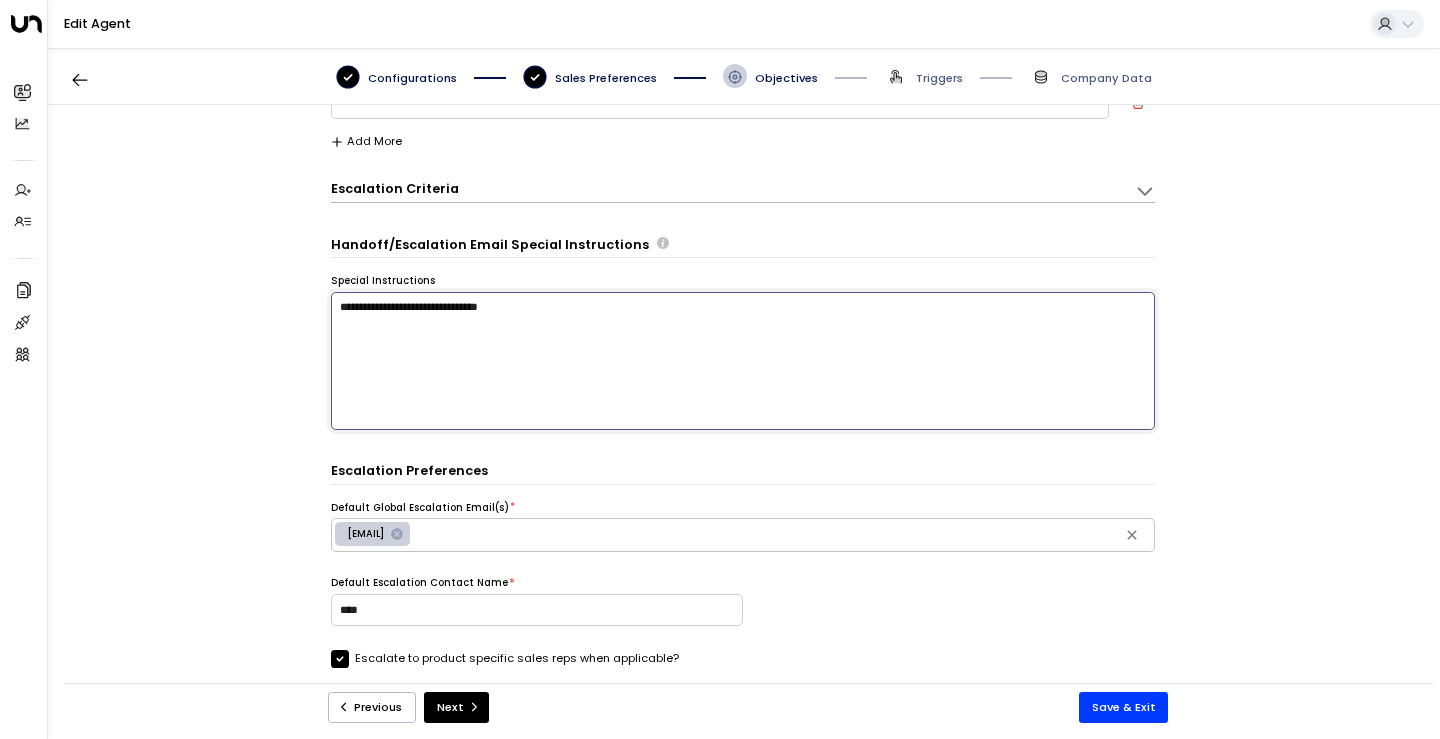 click on "**********" at bounding box center [743, 361] 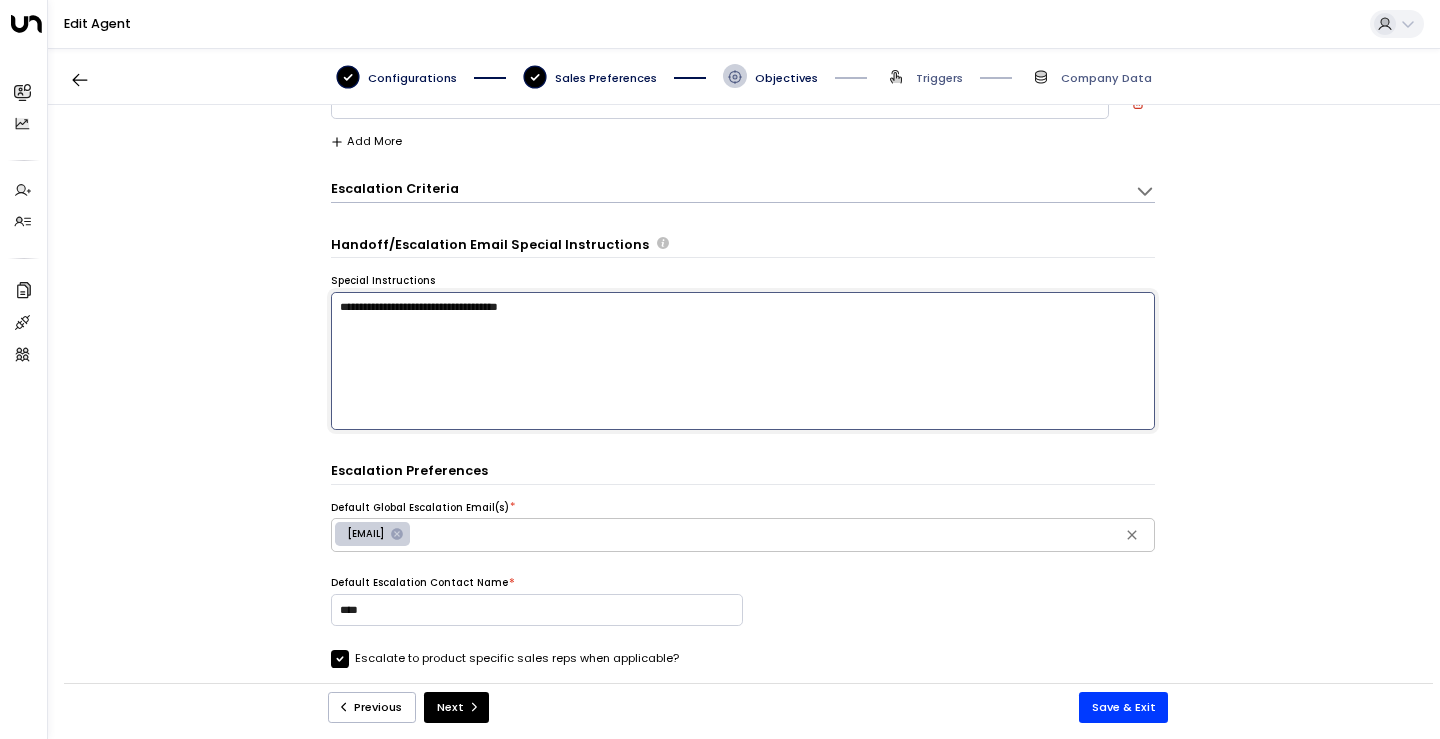 click on "**********" at bounding box center (743, 361) 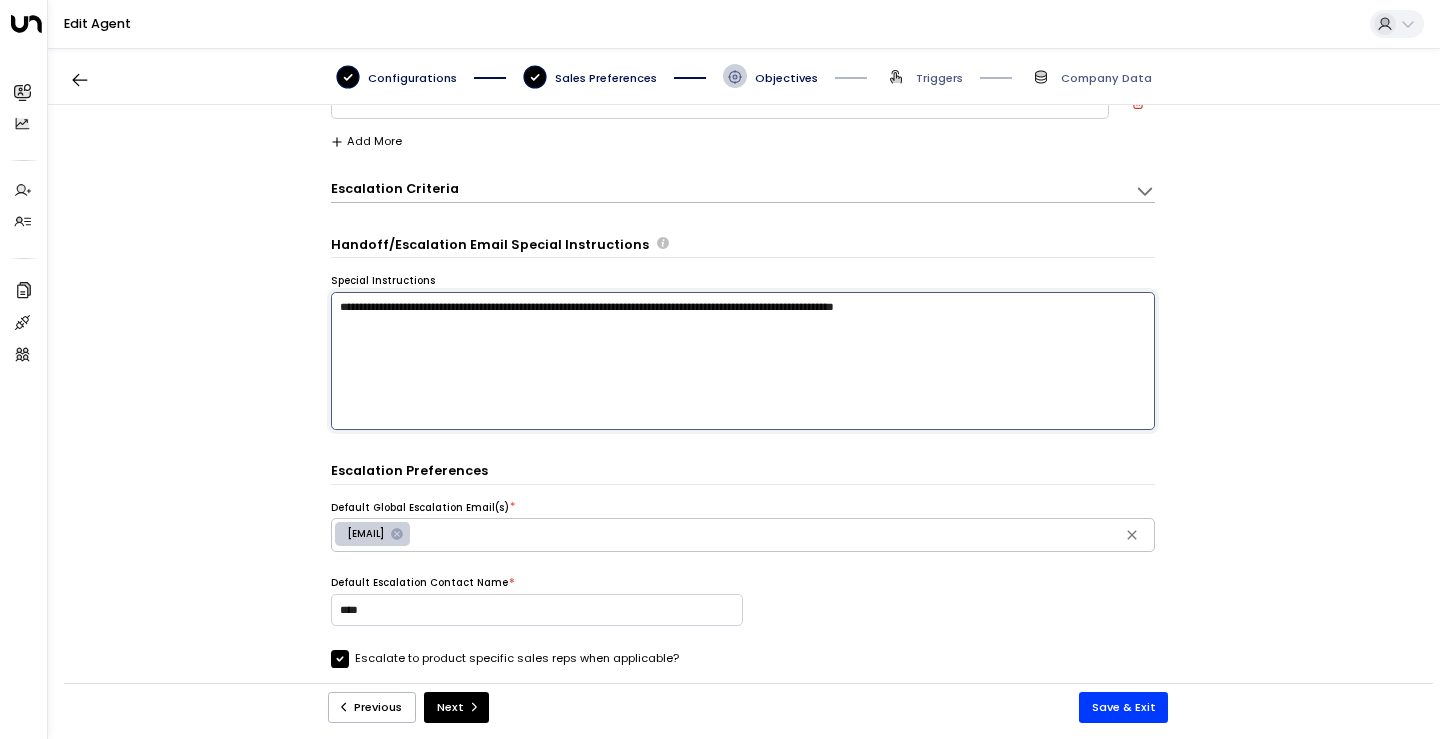 click on "**********" at bounding box center [743, 361] 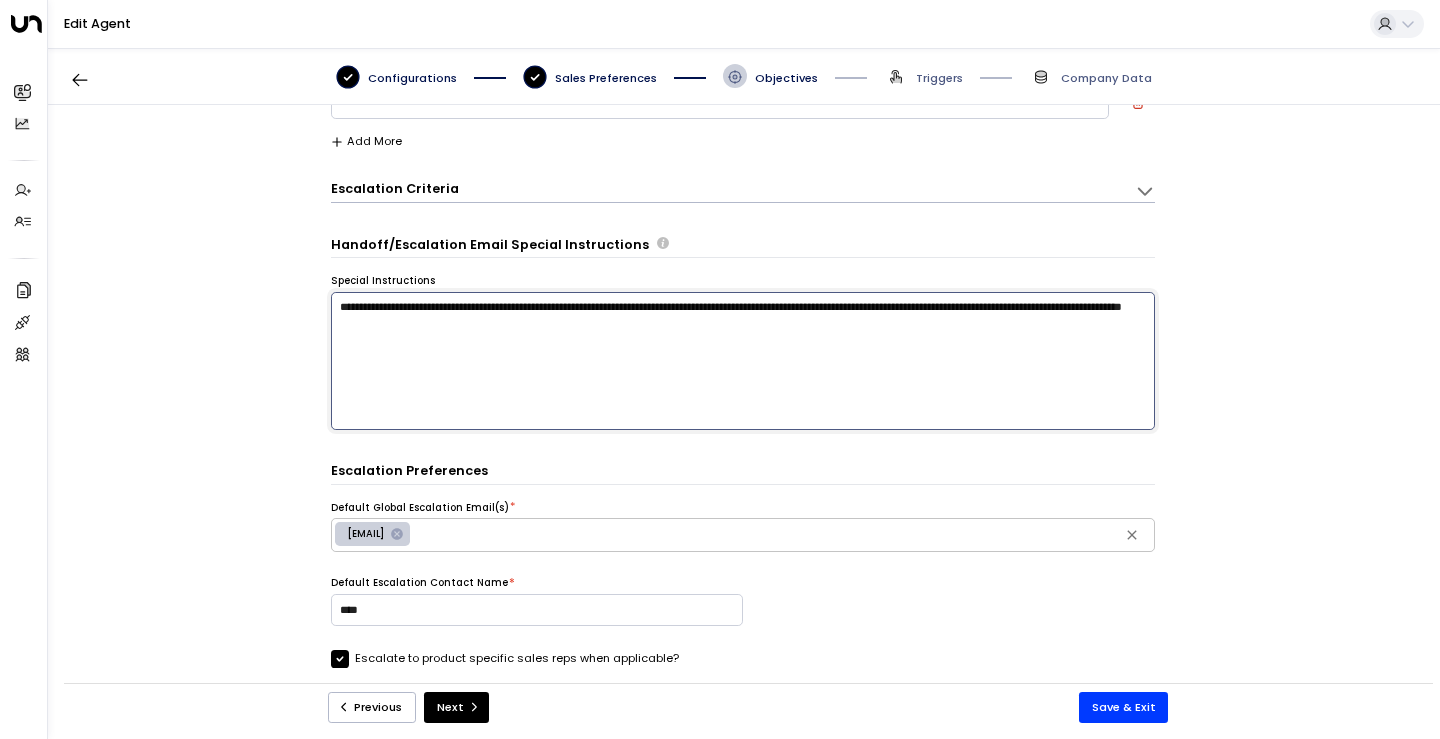 type on "**********" 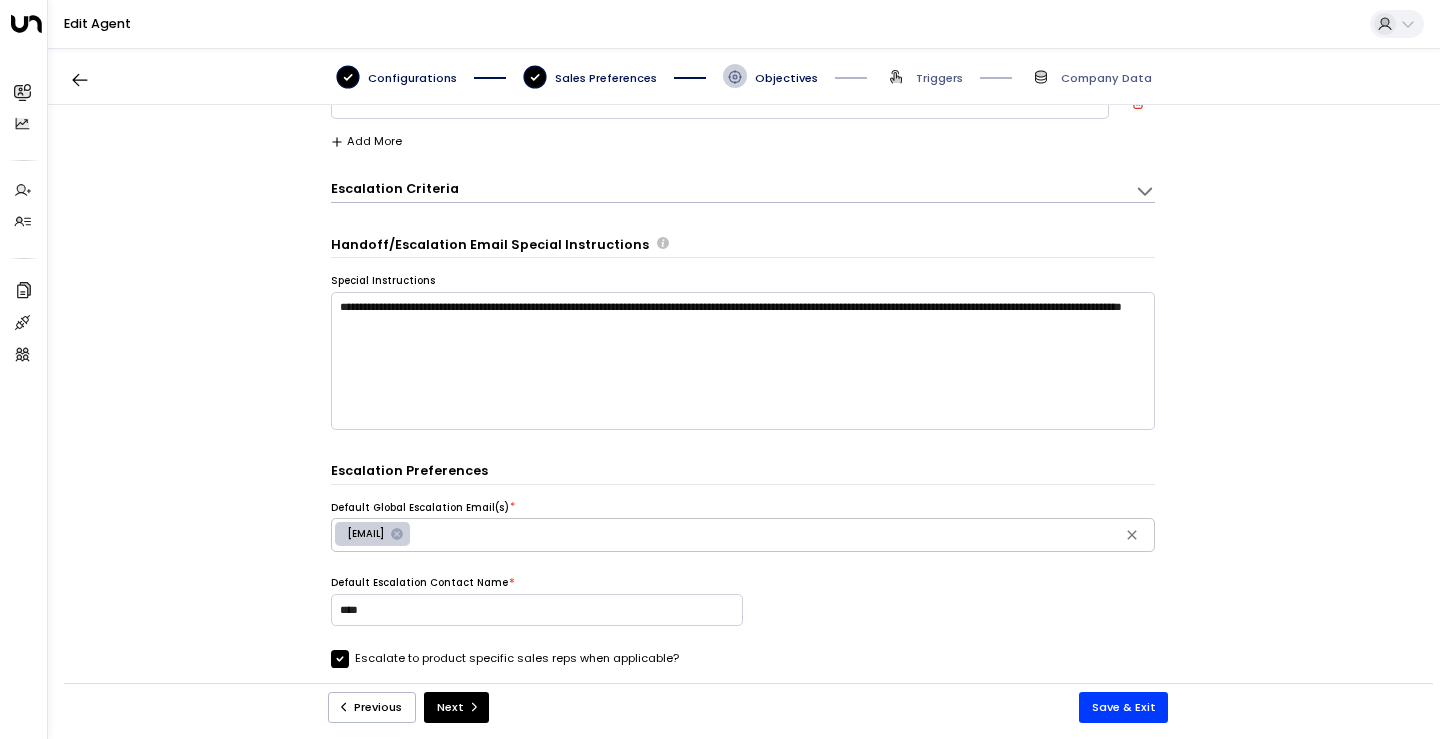 click on "**********" at bounding box center (743, 402) 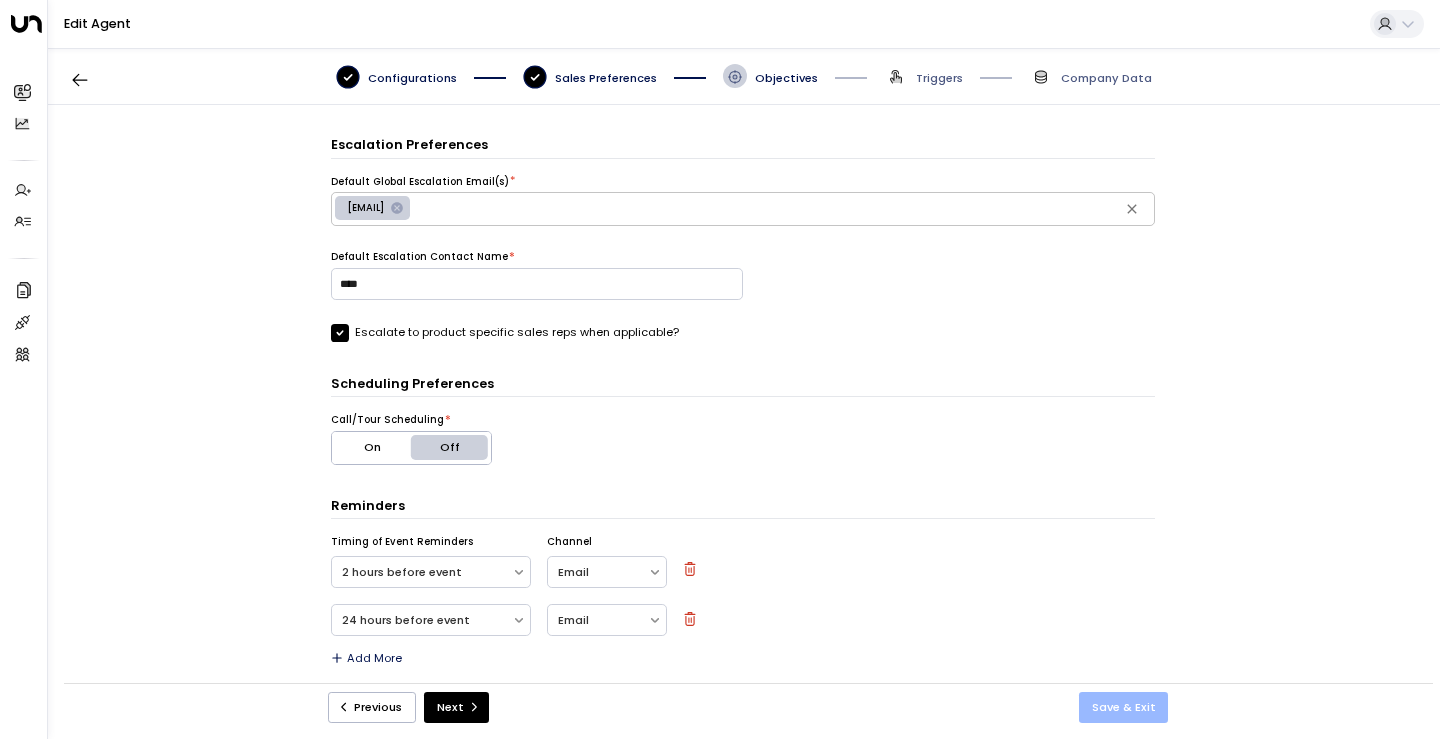 scroll, scrollTop: 598, scrollLeft: 0, axis: vertical 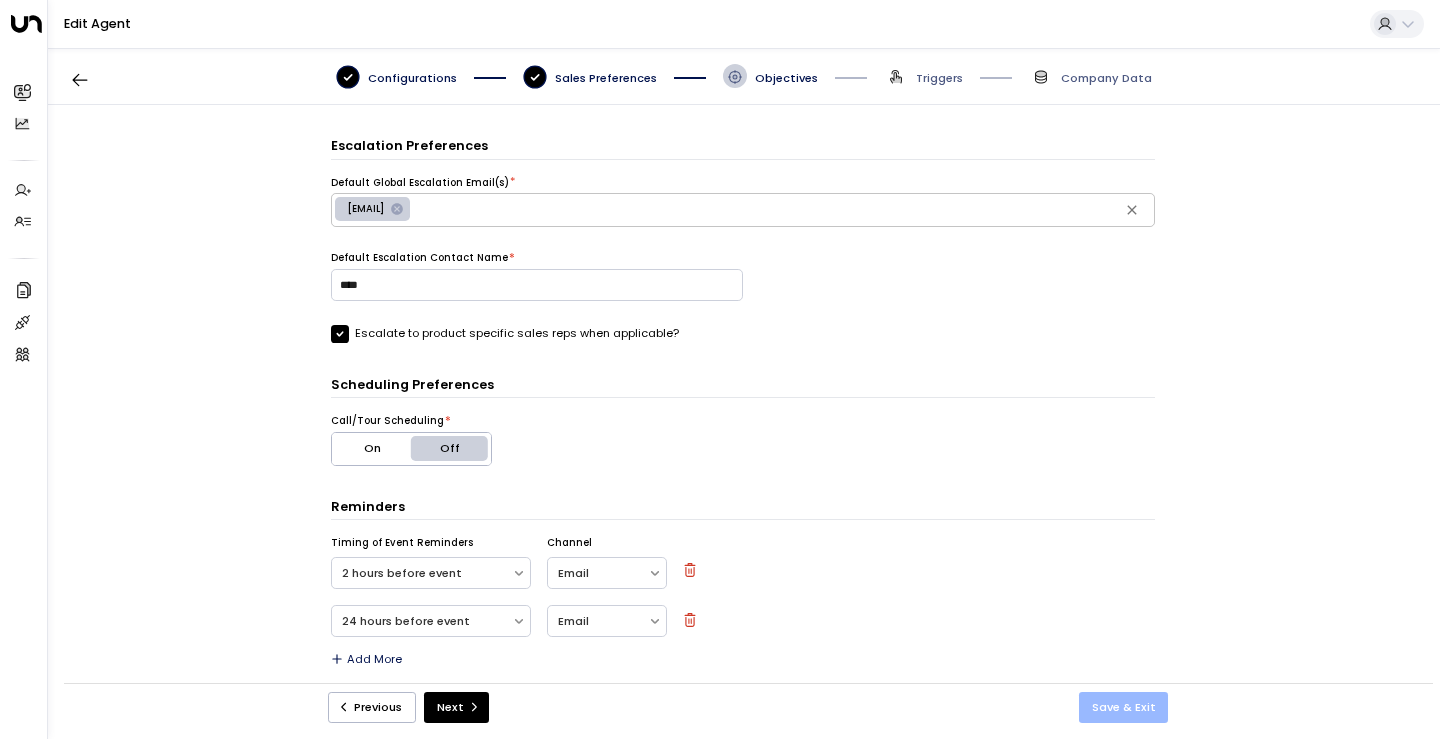 click on "Save & Exit" at bounding box center (1124, 707) 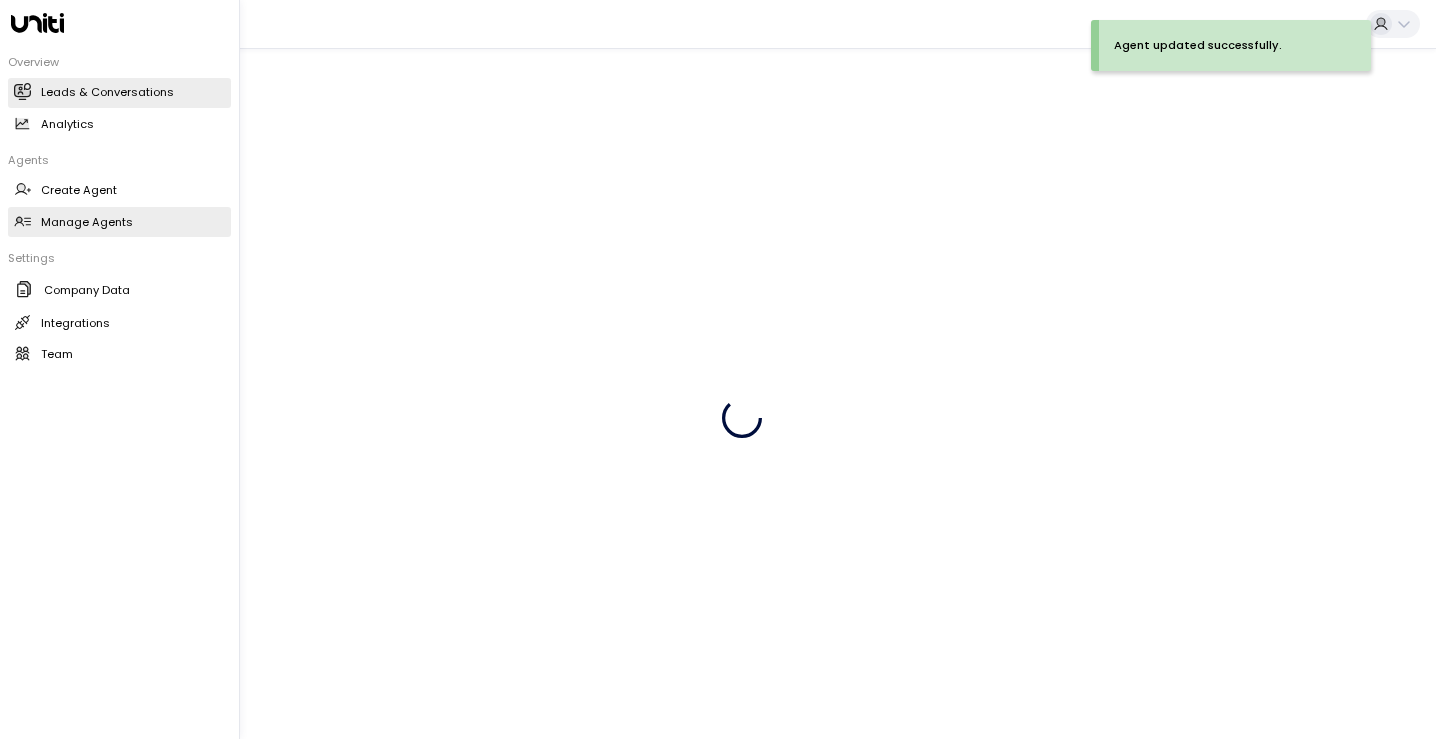 click on "Leads & Conversations" at bounding box center (107, 92) 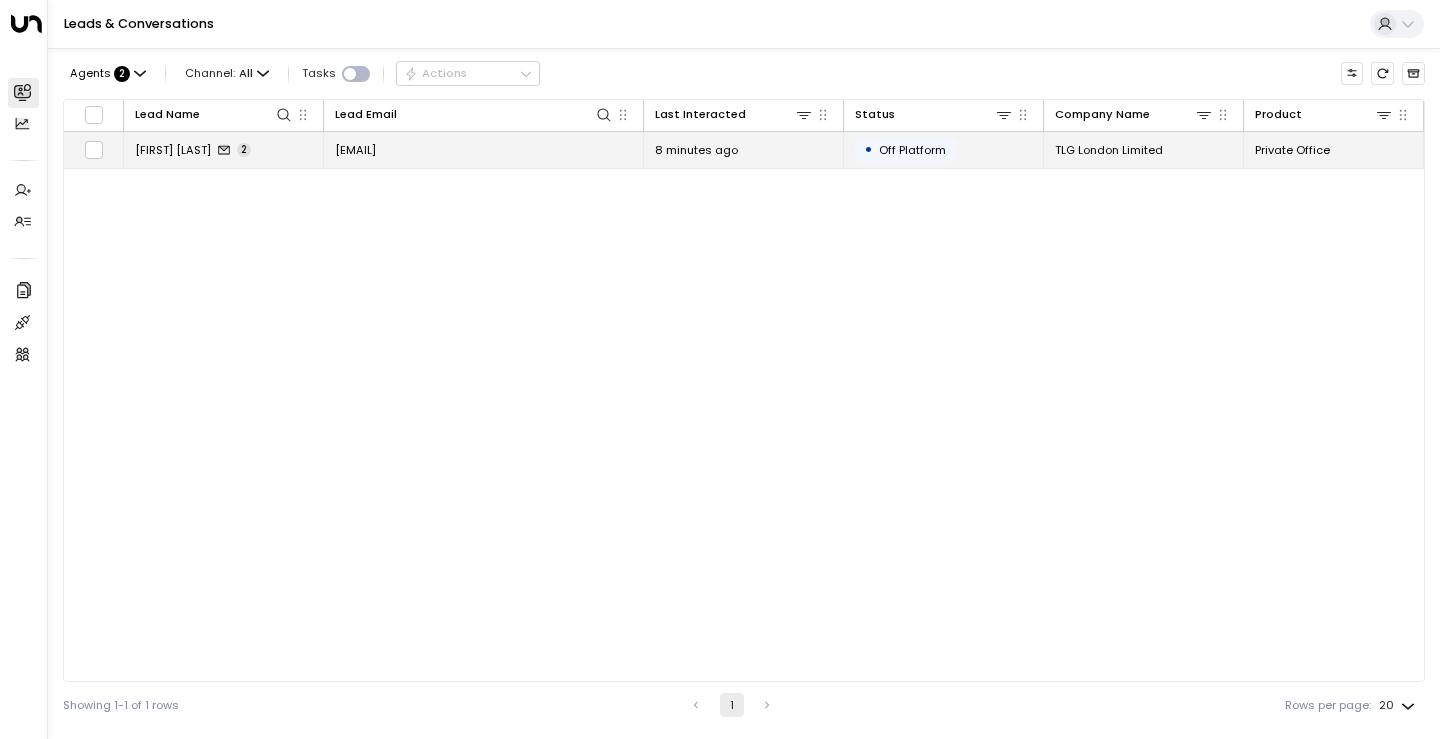 click on "[EMAIL]" at bounding box center (484, 149) 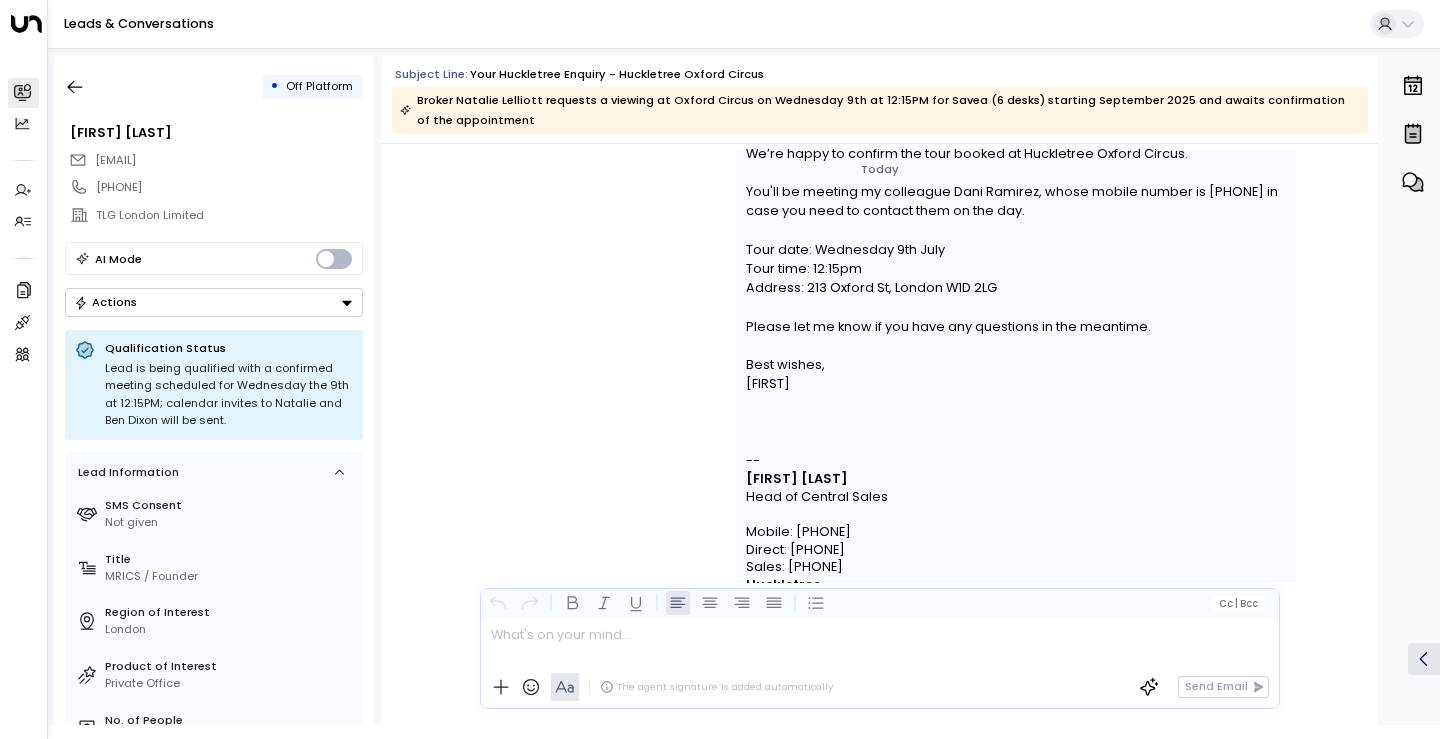 scroll, scrollTop: 1970, scrollLeft: 0, axis: vertical 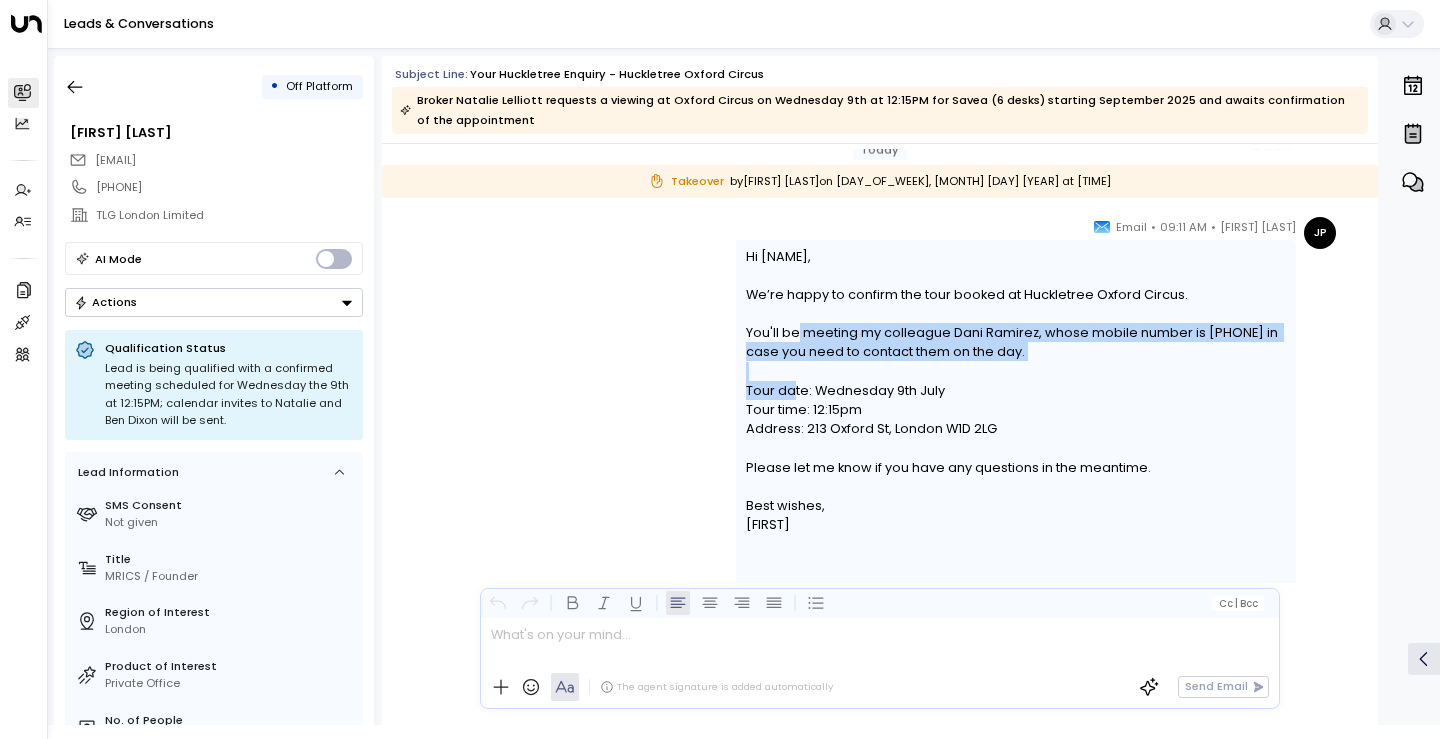 drag, startPoint x: 793, startPoint y: 335, endPoint x: 794, endPoint y: 392, distance: 57.00877 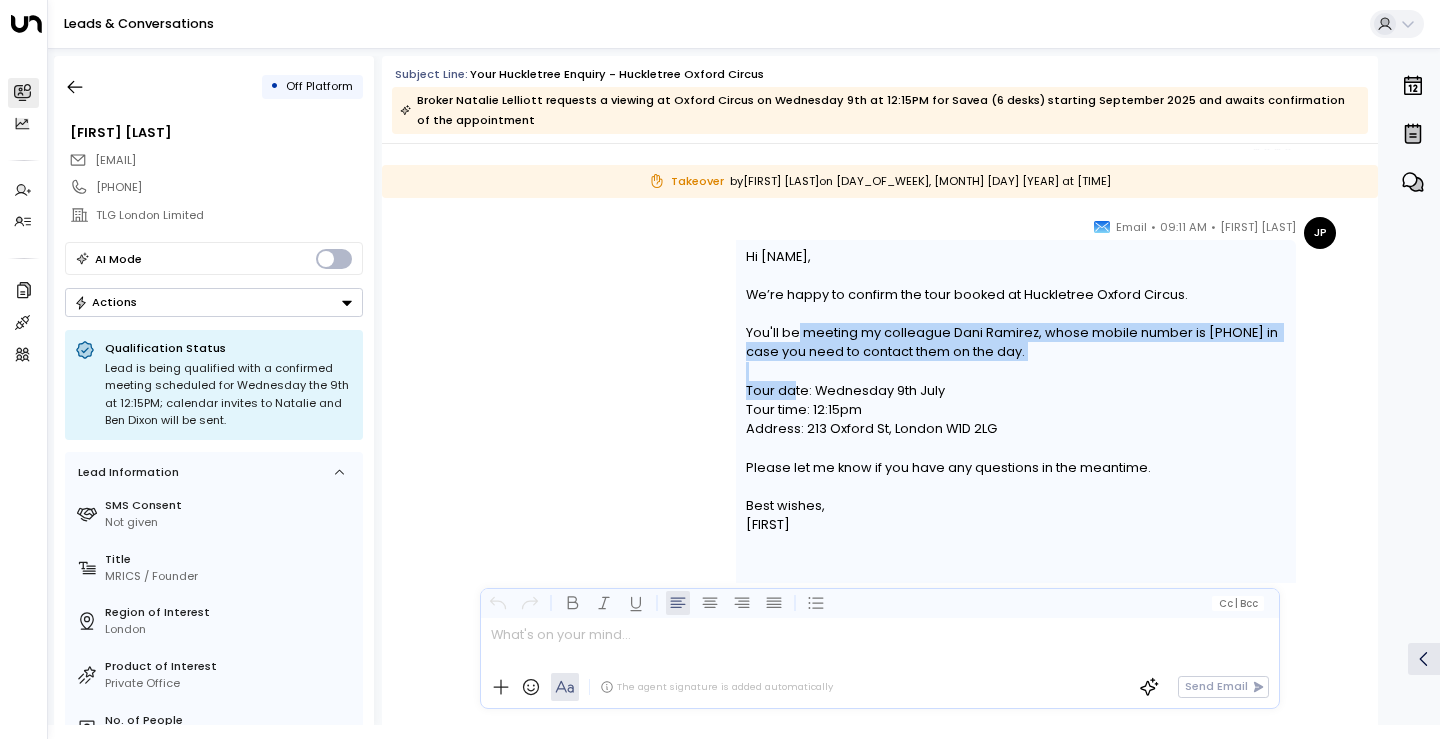 click on "Hi Natalie, We’re happy to confirm the tour booked at Huckletree Oxford Circus. You'll be meeting my colleague Dani Ramirez, whose mobile number is [PHONE] in case you need to contact them on the day. Tour date: Wednesday 9th July Tour time: 12:15pm Address: 213 Oxford St, London W1D 2LG Please let me know if you have any questions in the meantime. Best wishes, Jack" at bounding box center [1016, 391] 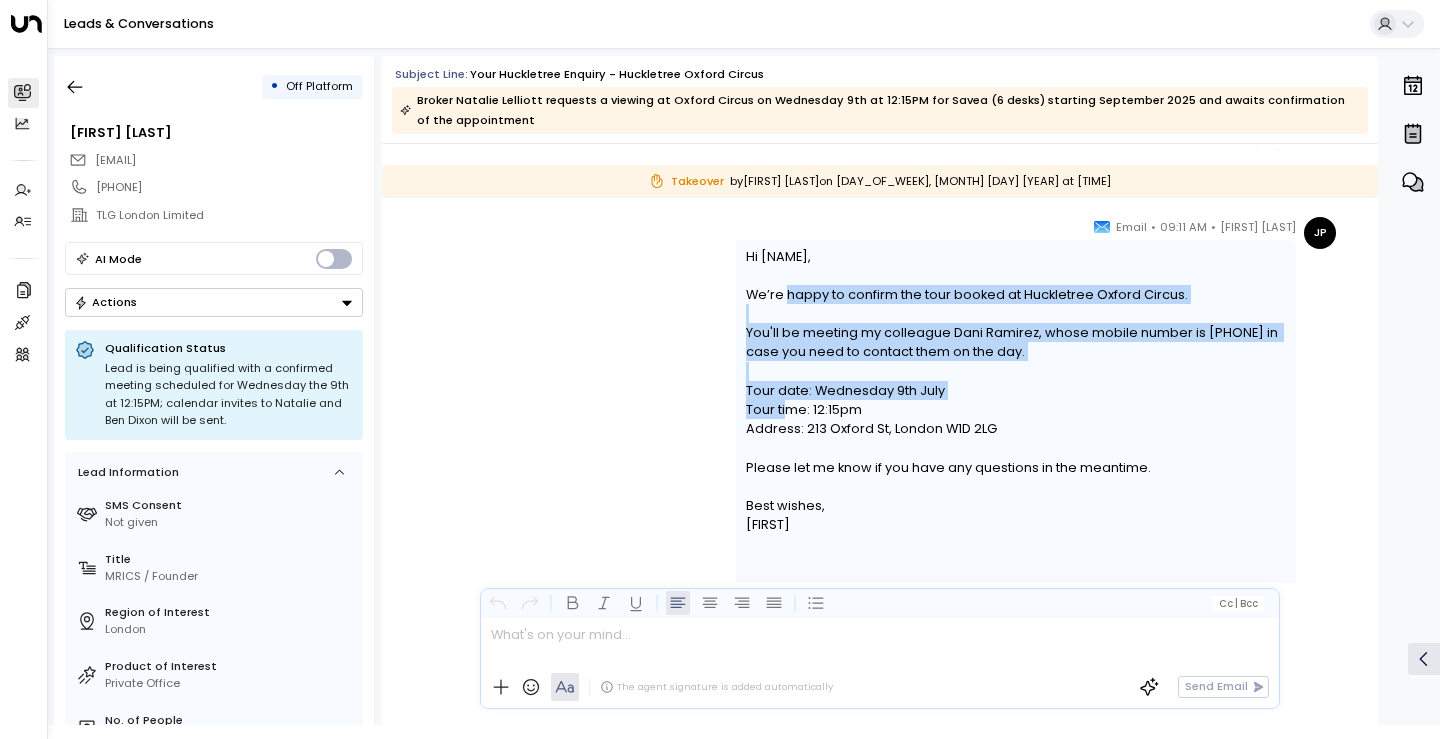 drag, startPoint x: 783, startPoint y: 294, endPoint x: 789, endPoint y: 409, distance: 115.15642 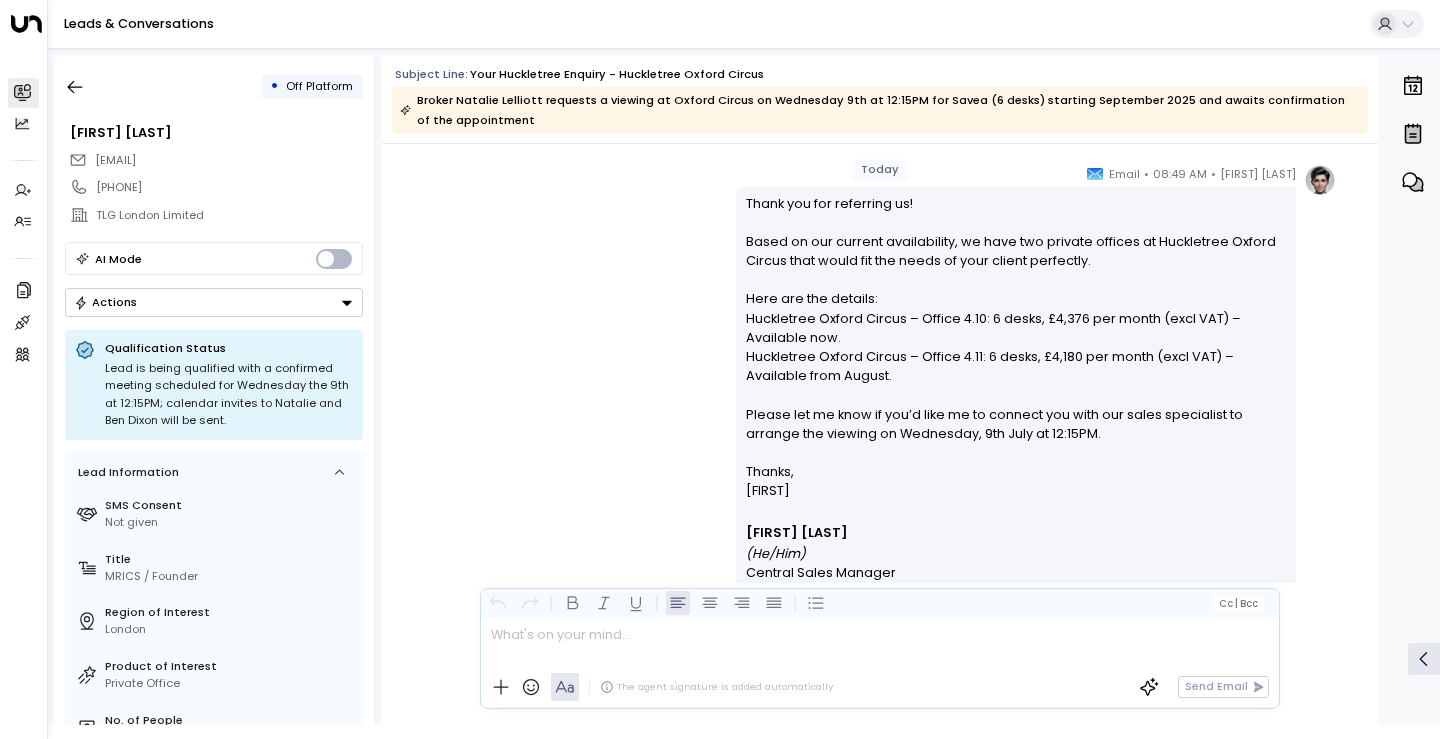 scroll, scrollTop: 1144, scrollLeft: 0, axis: vertical 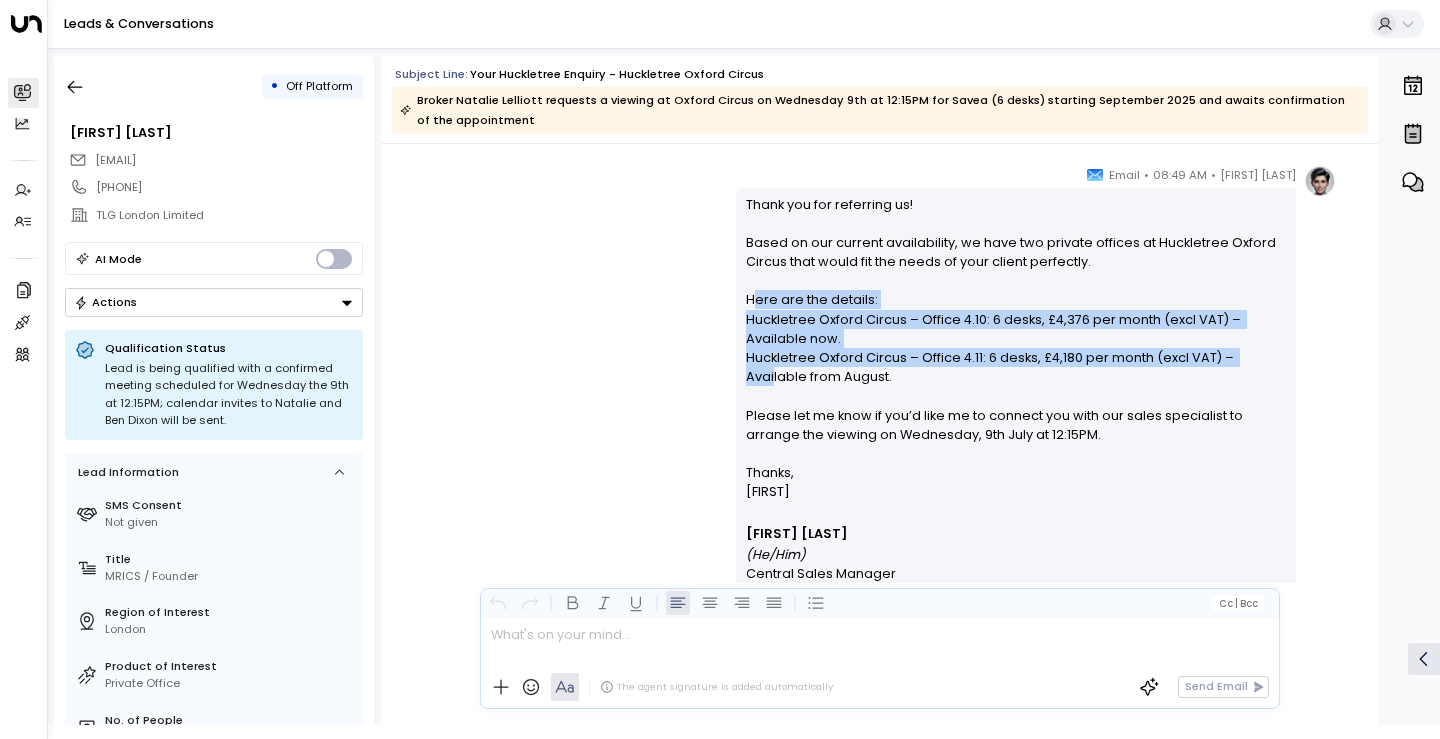 drag, startPoint x: 756, startPoint y: 295, endPoint x: 770, endPoint y: 374, distance: 80.23092 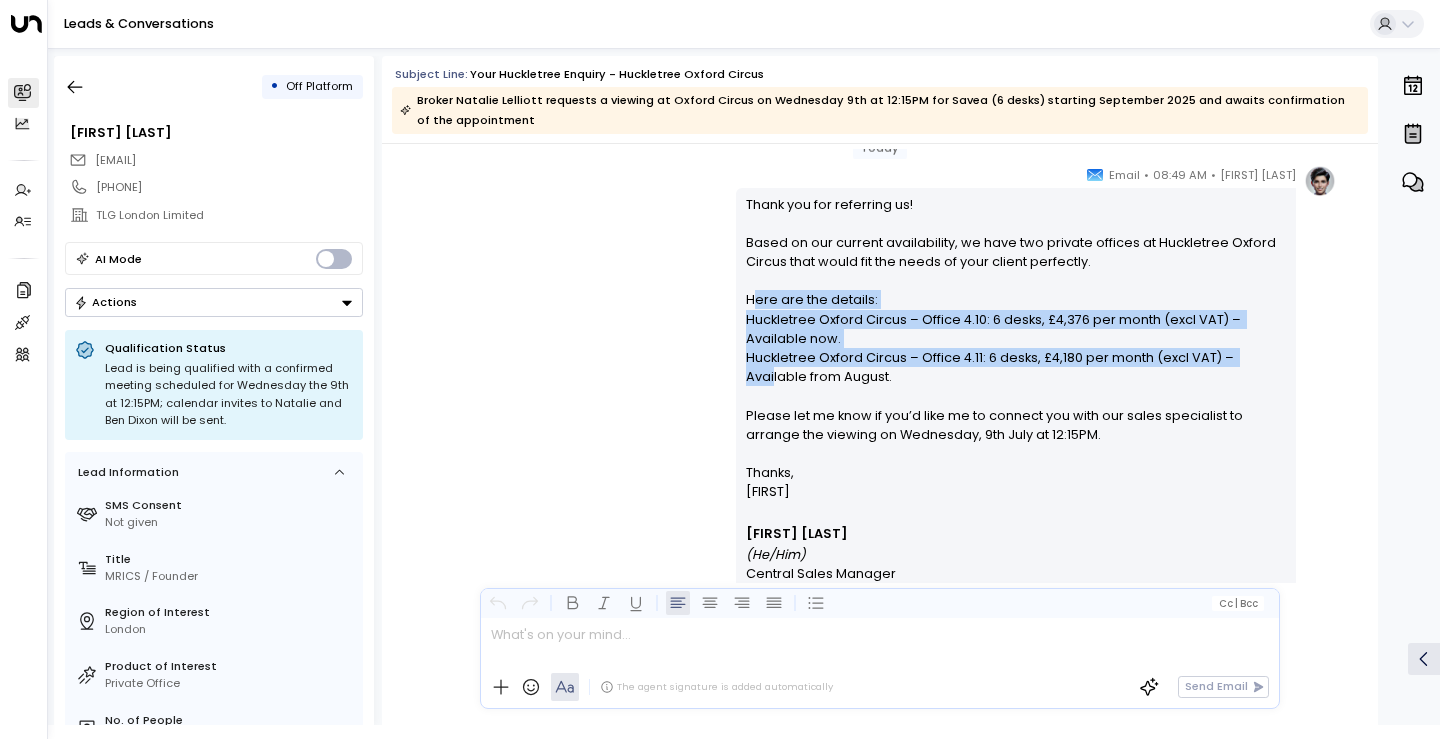 click on "Thank you for referring us! Based on our current availability, we have two private offices at Huckletree Oxford Circus that would fit the needs of your client perfectly. Here are the details: Huckletree Oxford Circus – Office 4.10: 6 desks, £4,376 per month (excl VAT) – Available now. Huckletree Oxford Circus – Office 4.11: 6 desks, £4,180 per month (excl VAT) – Available from August. Please let me know if you’d like me to connect you with our sales specialist to arrange the viewing on Wednesday, 9th July at 12:15PM." at bounding box center [1016, 329] 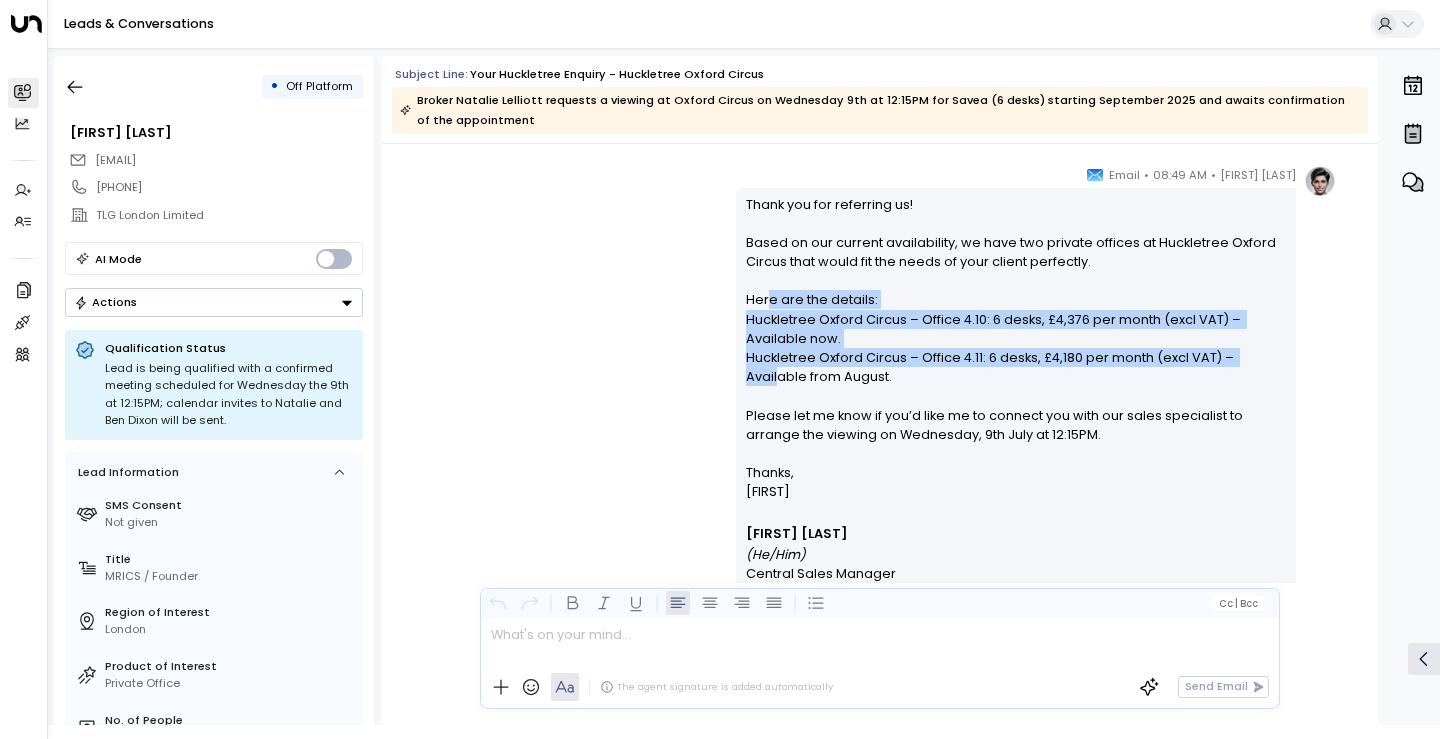 drag, startPoint x: 777, startPoint y: 380, endPoint x: 764, endPoint y: 291, distance: 89.94443 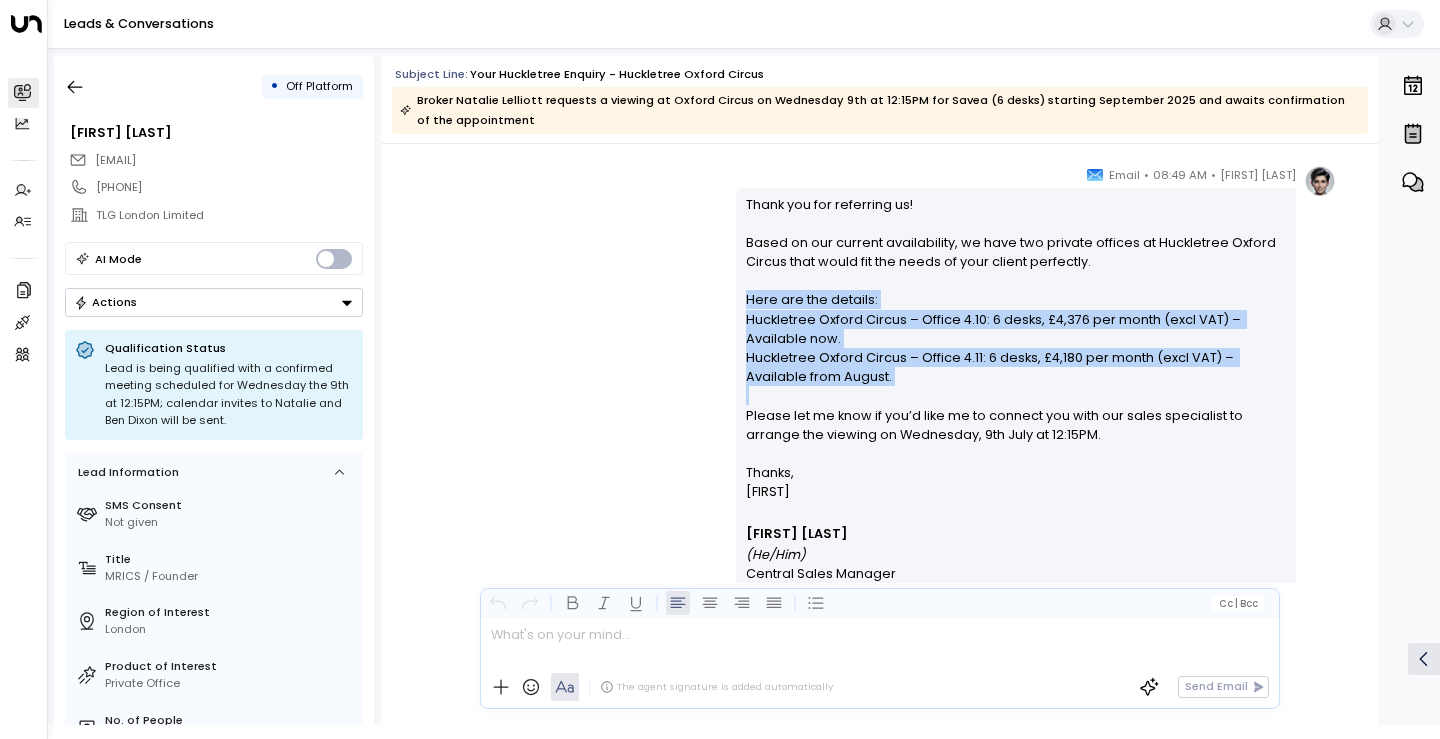 drag, startPoint x: 764, startPoint y: 291, endPoint x: 766, endPoint y: 392, distance: 101.0198 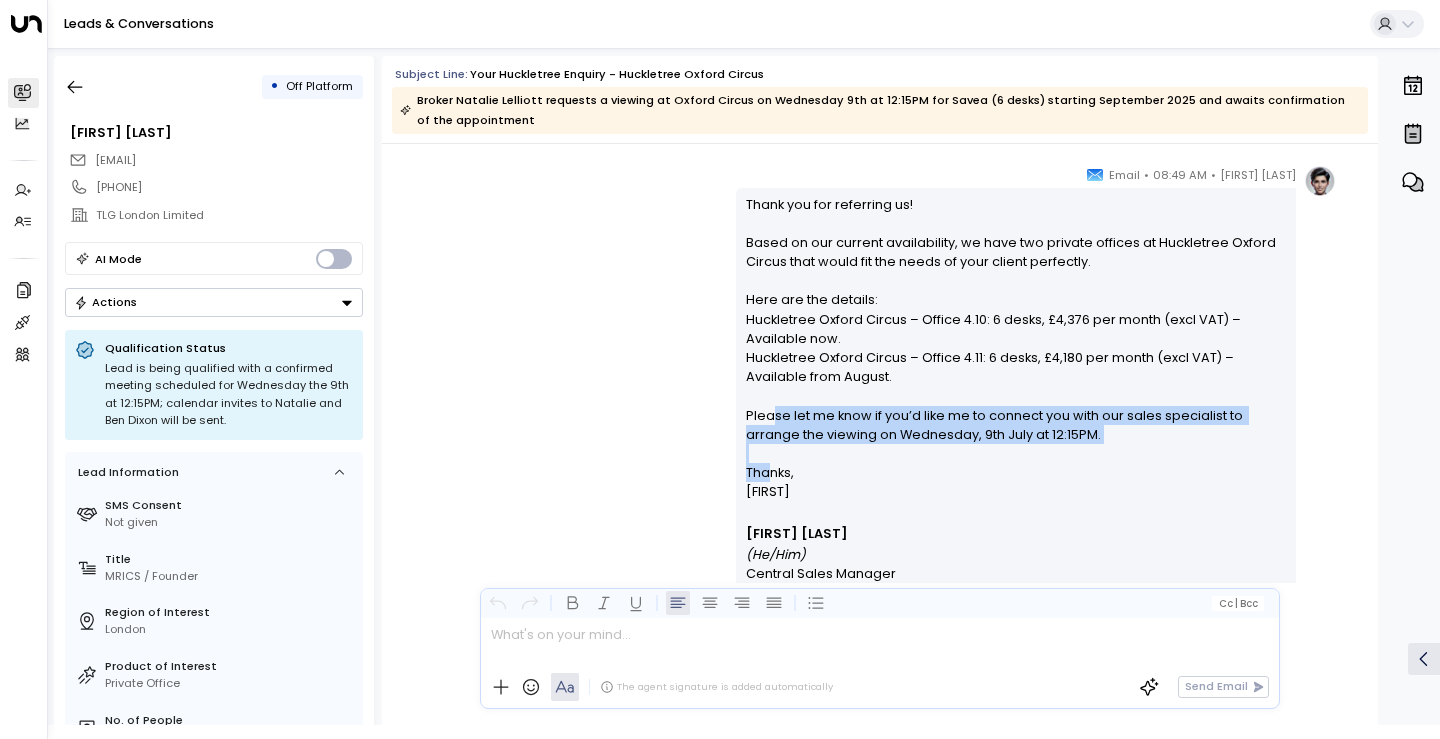 drag, startPoint x: 768, startPoint y: 413, endPoint x: 767, endPoint y: 476, distance: 63.007935 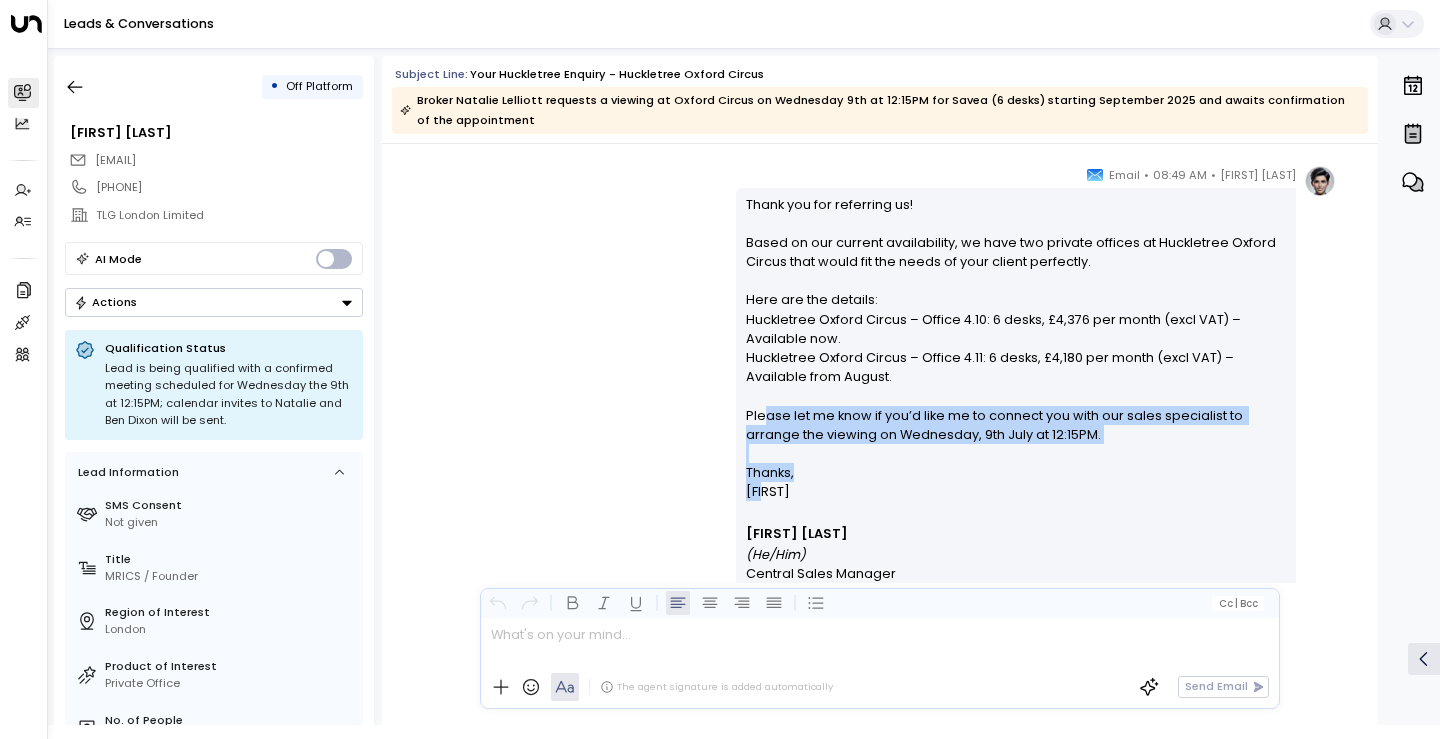 drag, startPoint x: 767, startPoint y: 492, endPoint x: 760, endPoint y: 419, distance: 73.33485 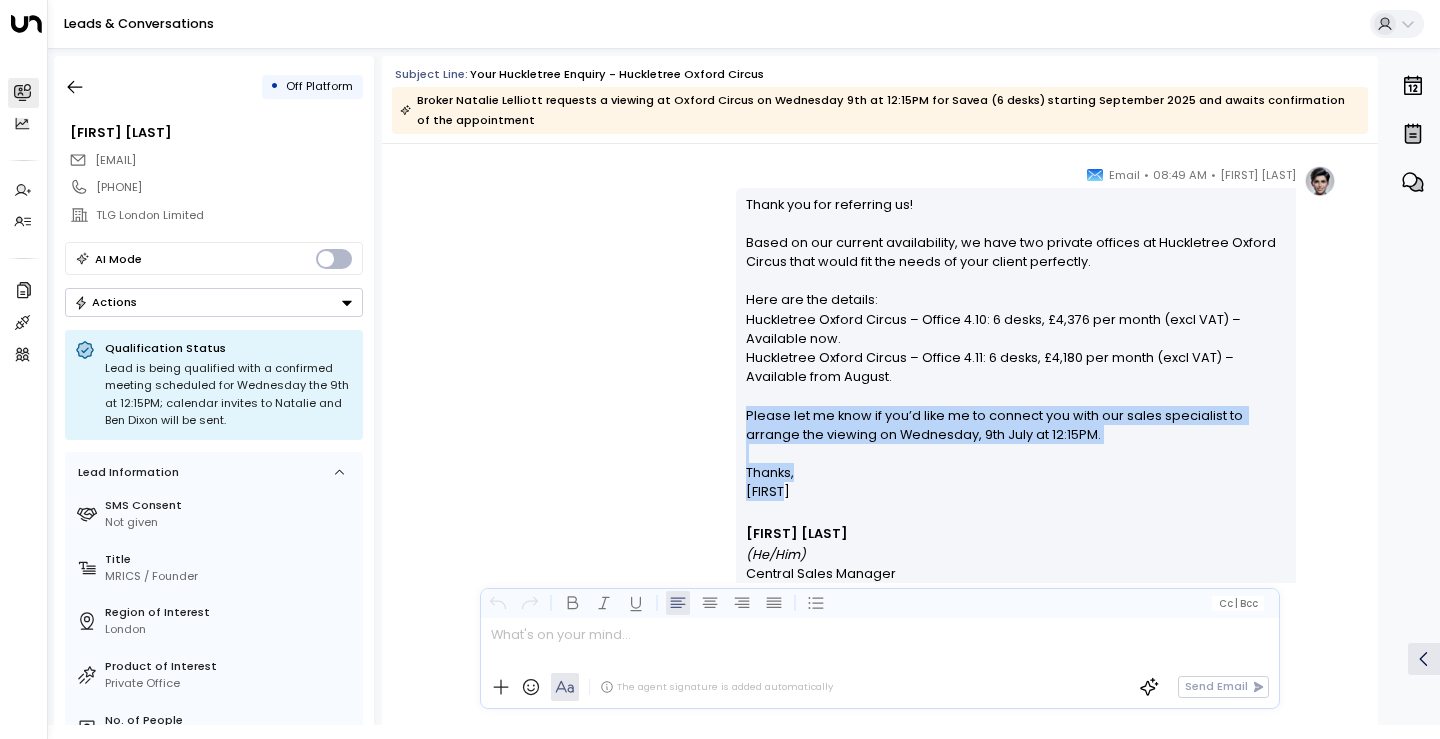 drag, startPoint x: 761, startPoint y: 418, endPoint x: 761, endPoint y: 491, distance: 73 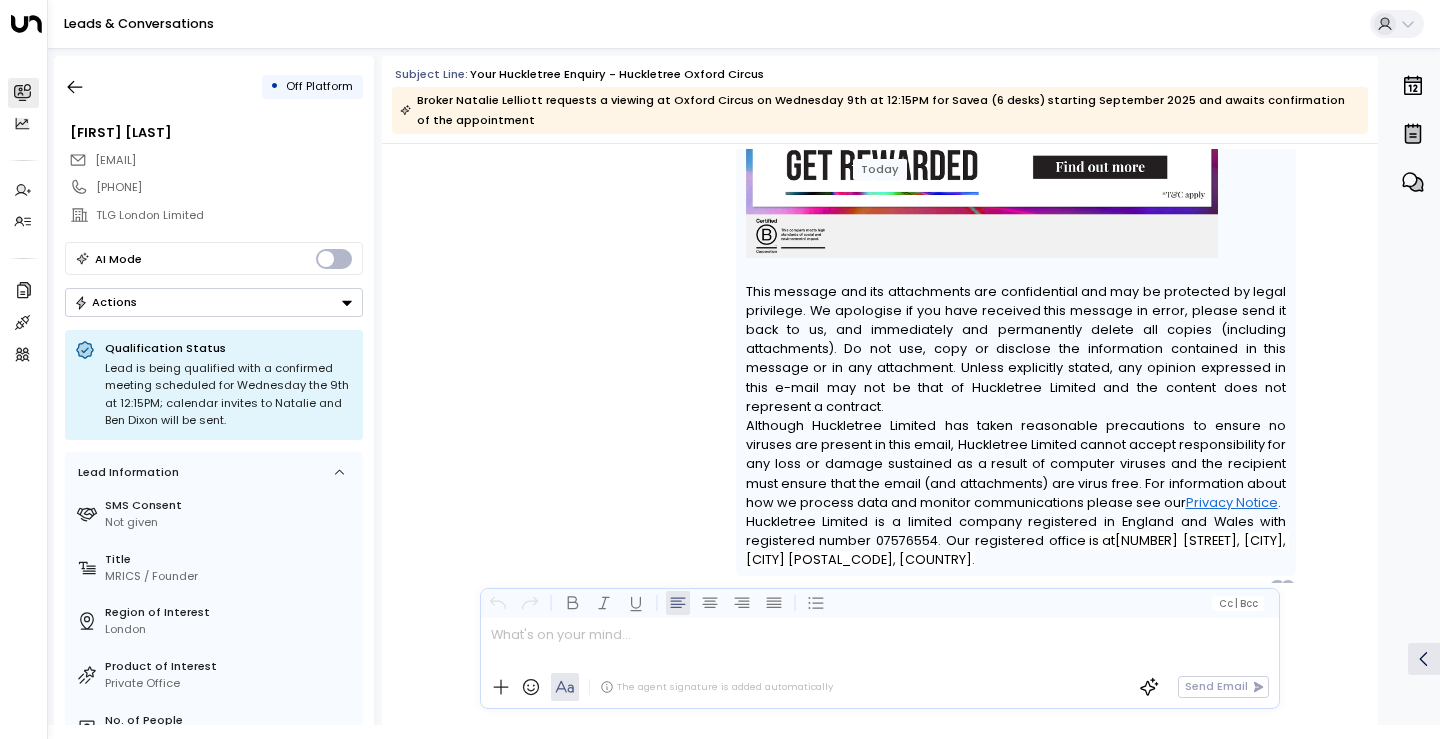 scroll, scrollTop: 2705, scrollLeft: 0, axis: vertical 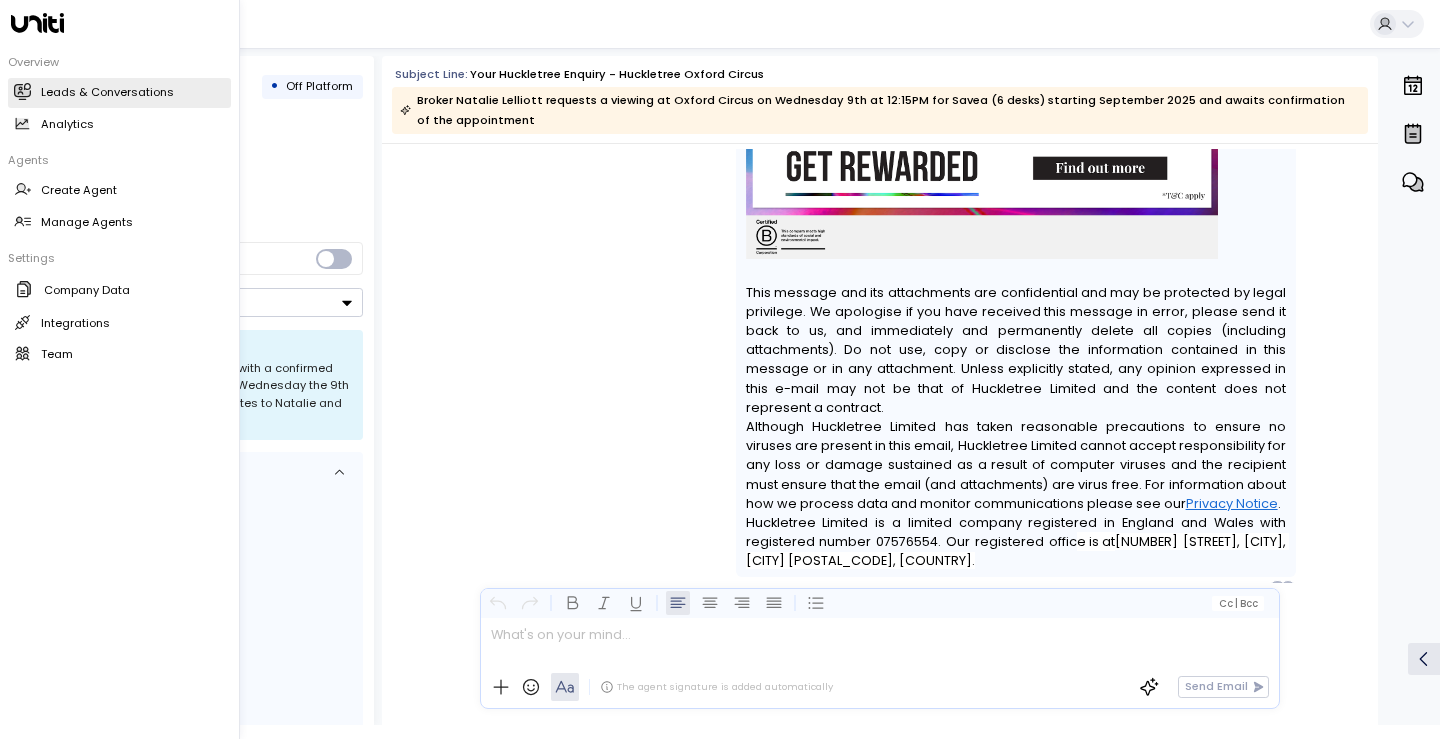 click on "Leads & Conversations" at bounding box center (107, 92) 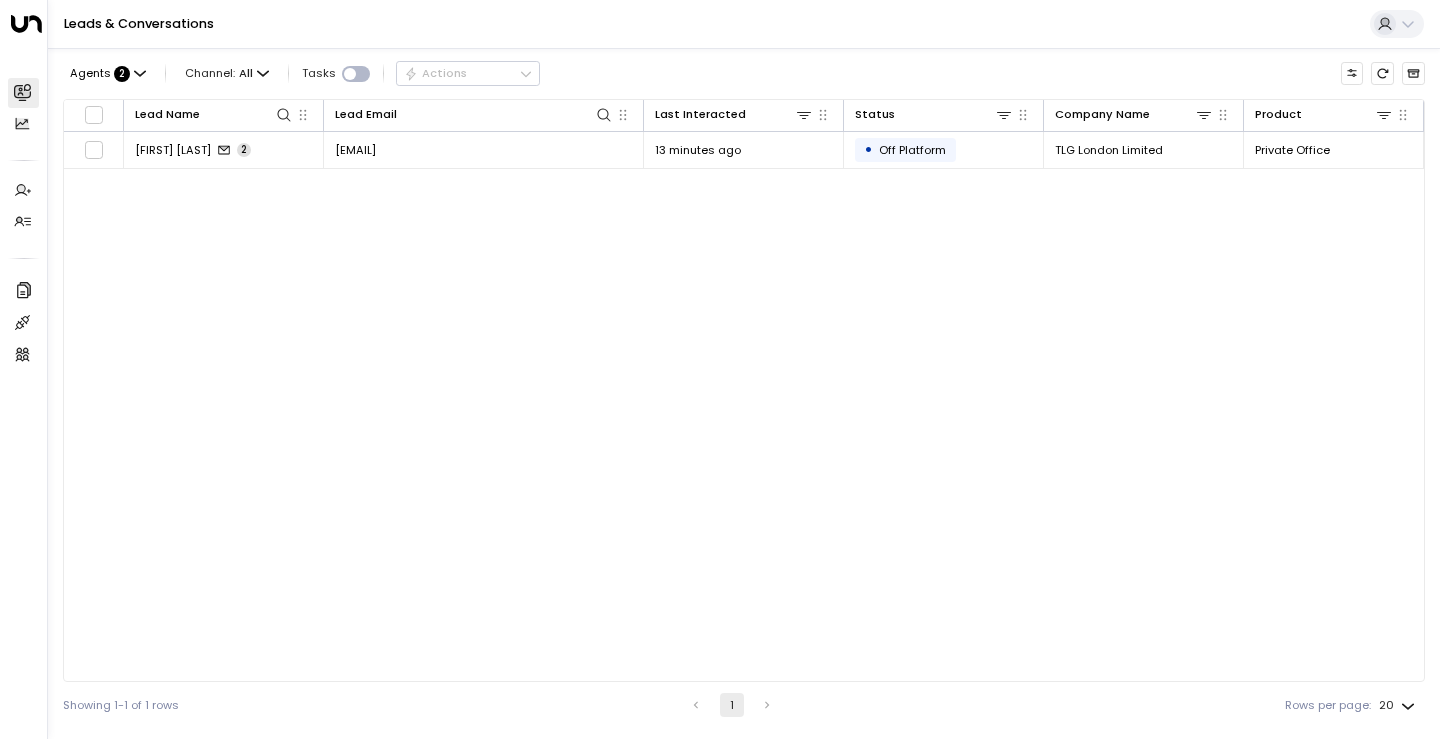 click on "Lead Name Lead Email Last Interacted Status Company Name Product # of people AI mode Trigger Phone Region Location Natalie Lelliott 2 Natalie@tlg.london 13 minutes ago • Off Platform TLG London Limited Private Office 6 noreply@notifications.hubspot.com +447776388567 London Huckletree Oxford Circus" at bounding box center (744, 390) 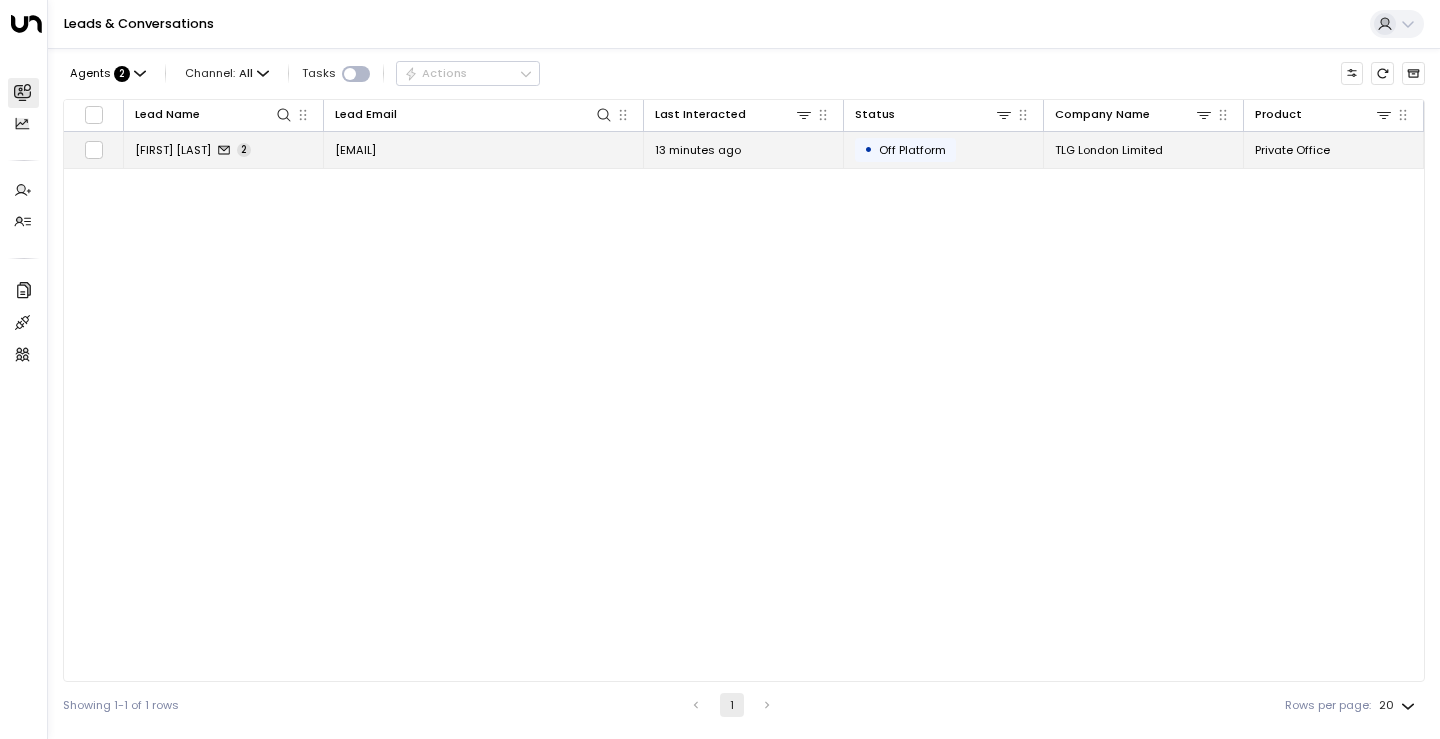 click on "[EMAIL]" at bounding box center (484, 149) 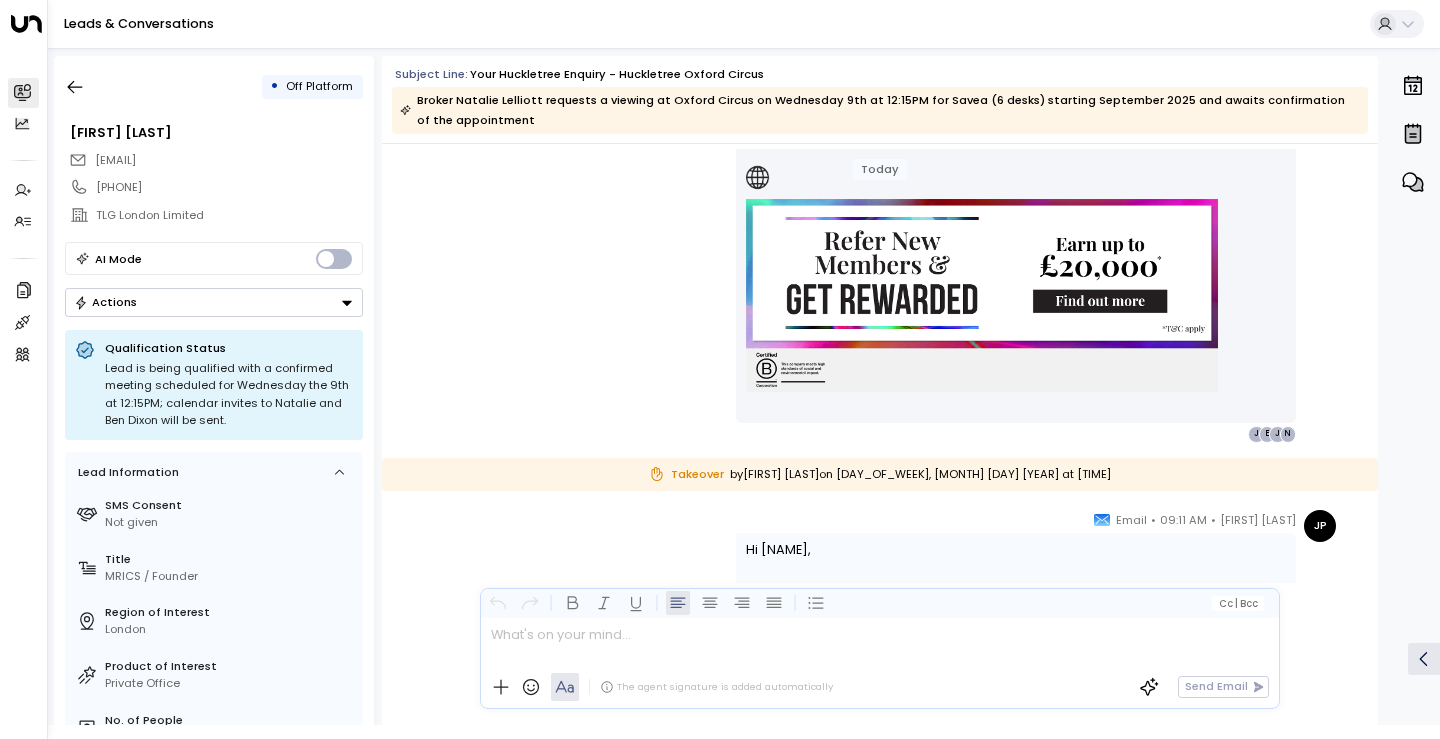 scroll, scrollTop: 1677, scrollLeft: 0, axis: vertical 